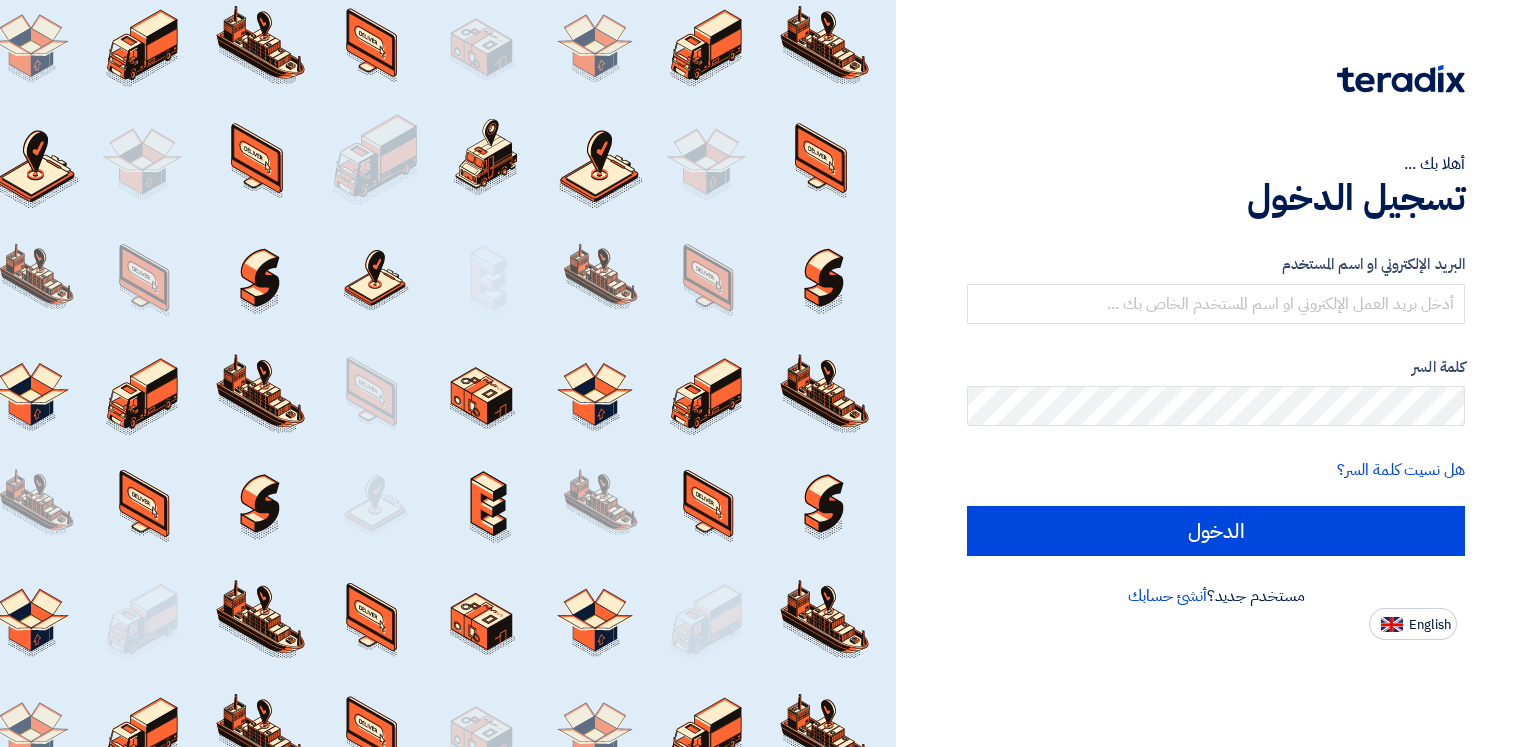 scroll, scrollTop: 0, scrollLeft: 0, axis: both 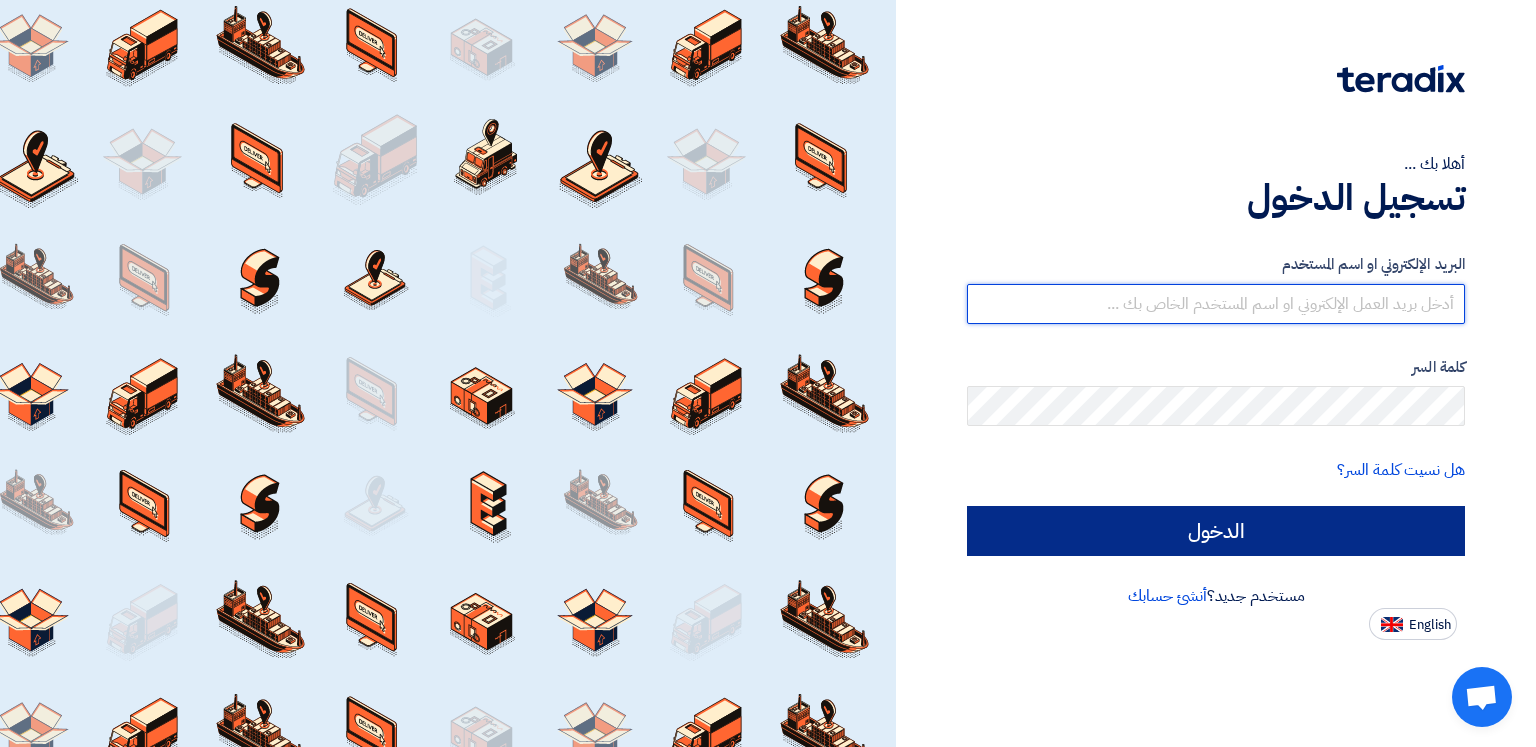 type on "[EMAIL]" 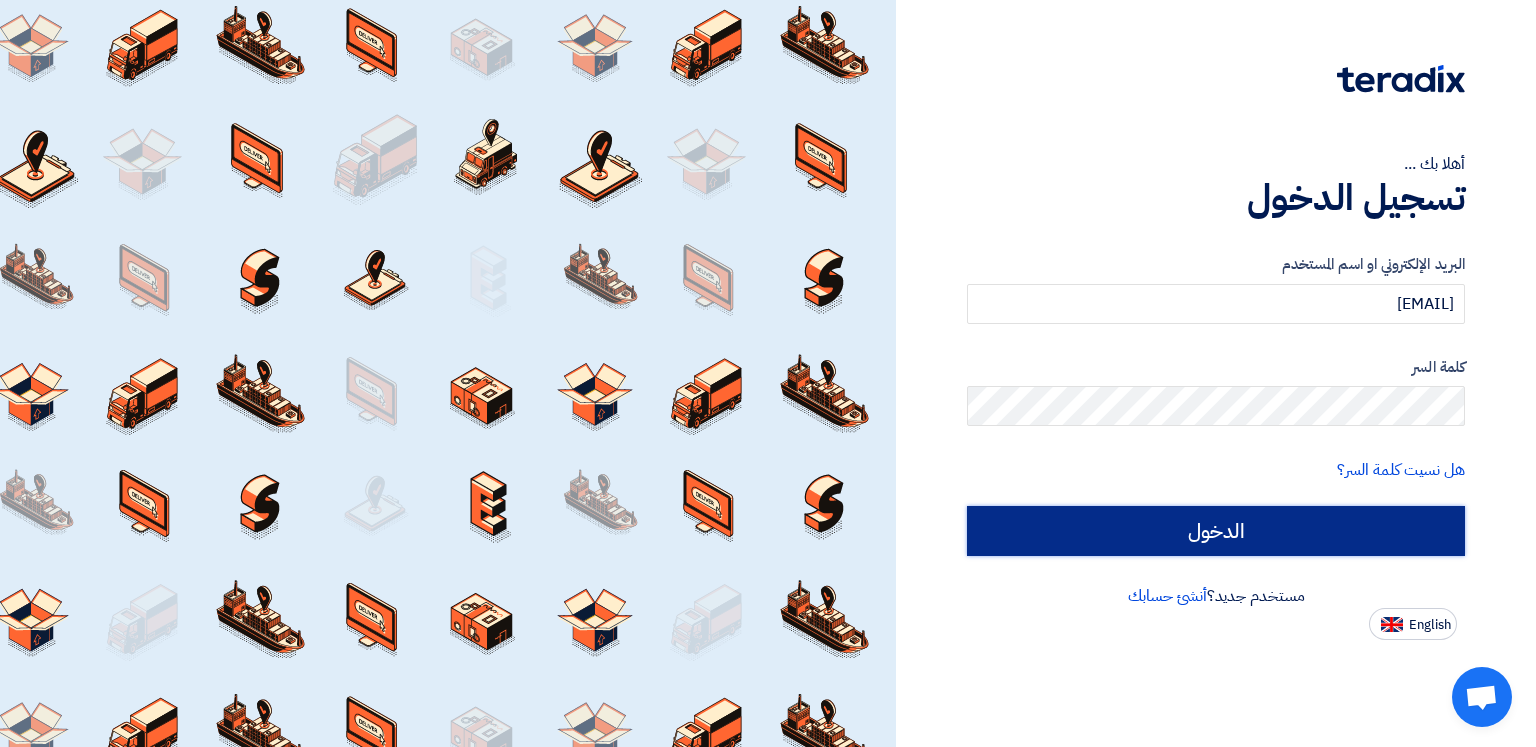 click on "الدخول" 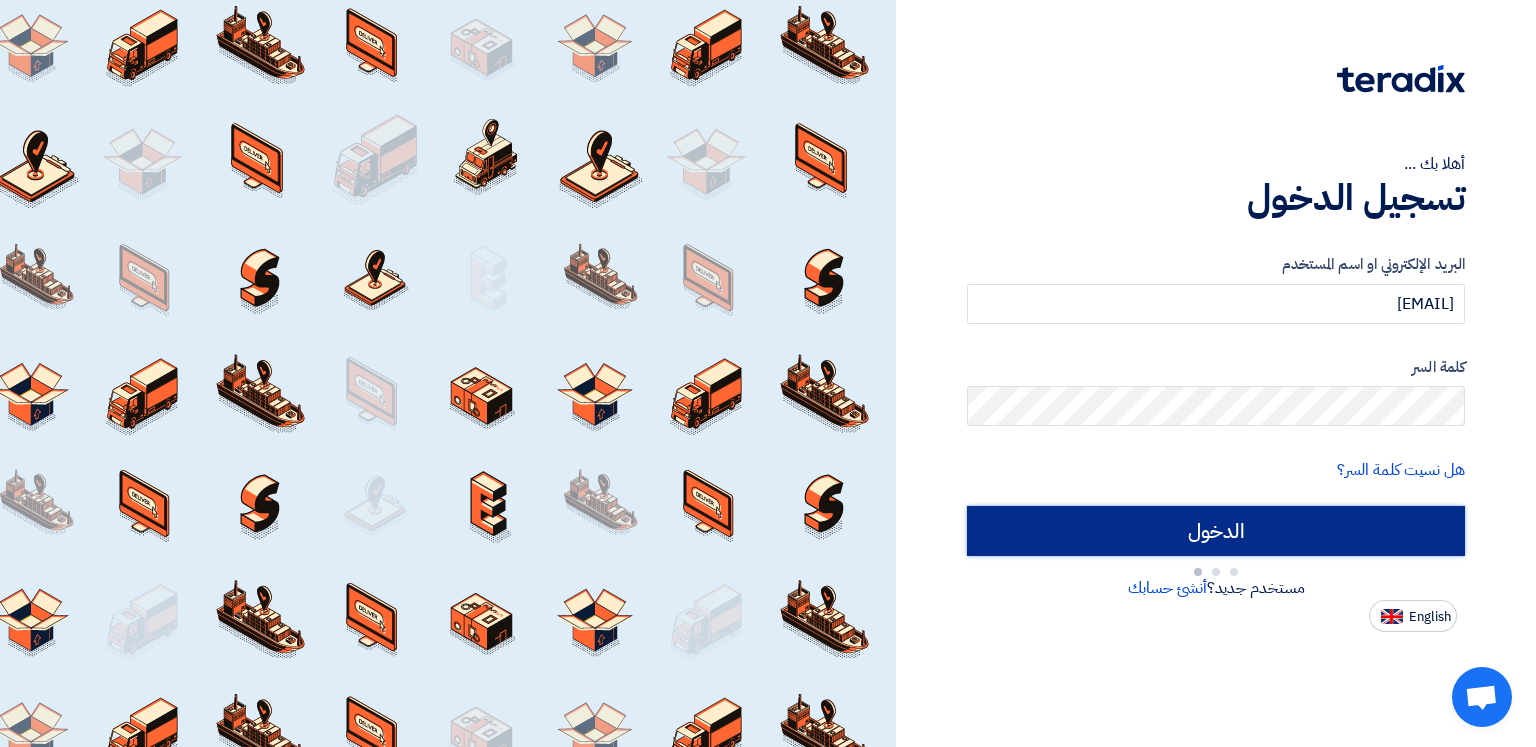 type on "Sign in" 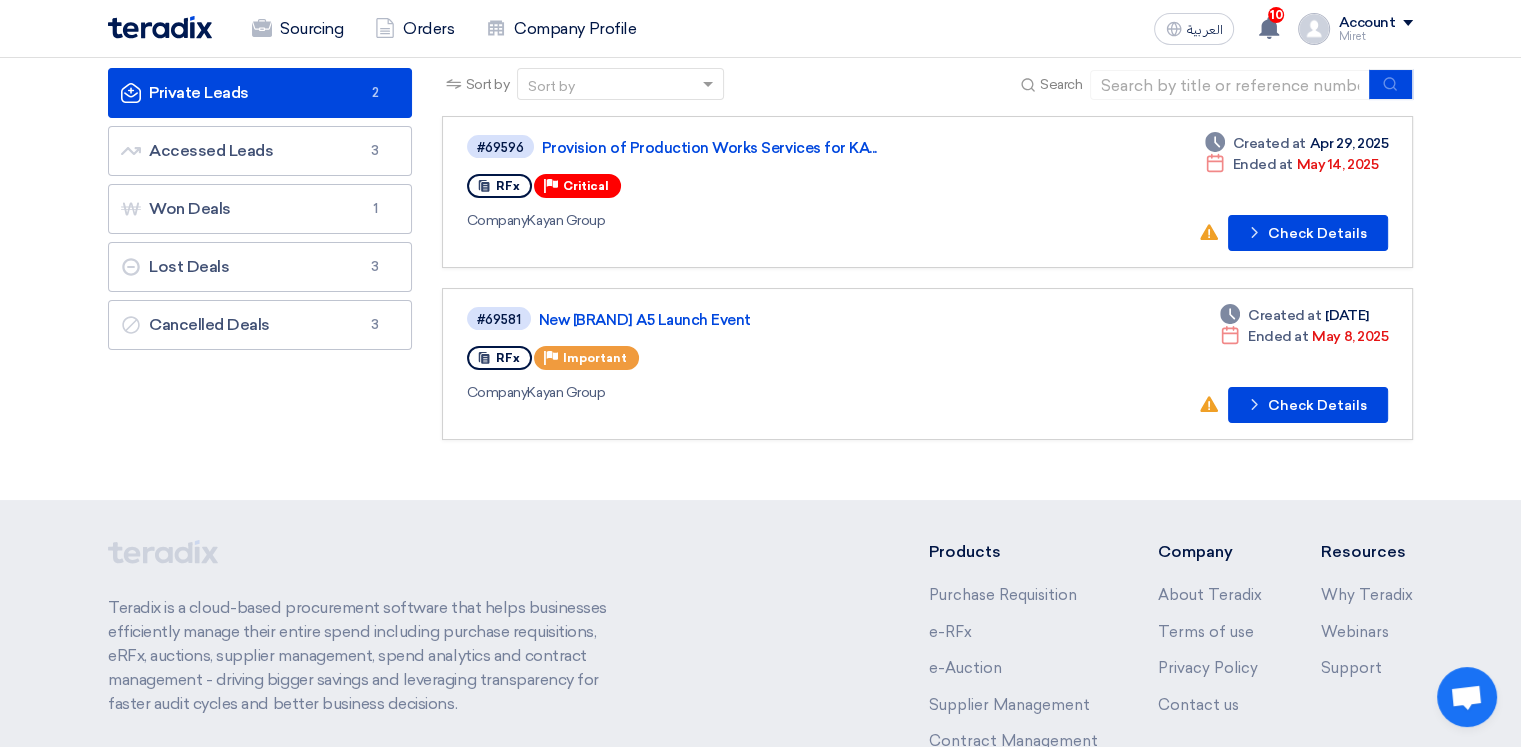 scroll, scrollTop: 0, scrollLeft: 0, axis: both 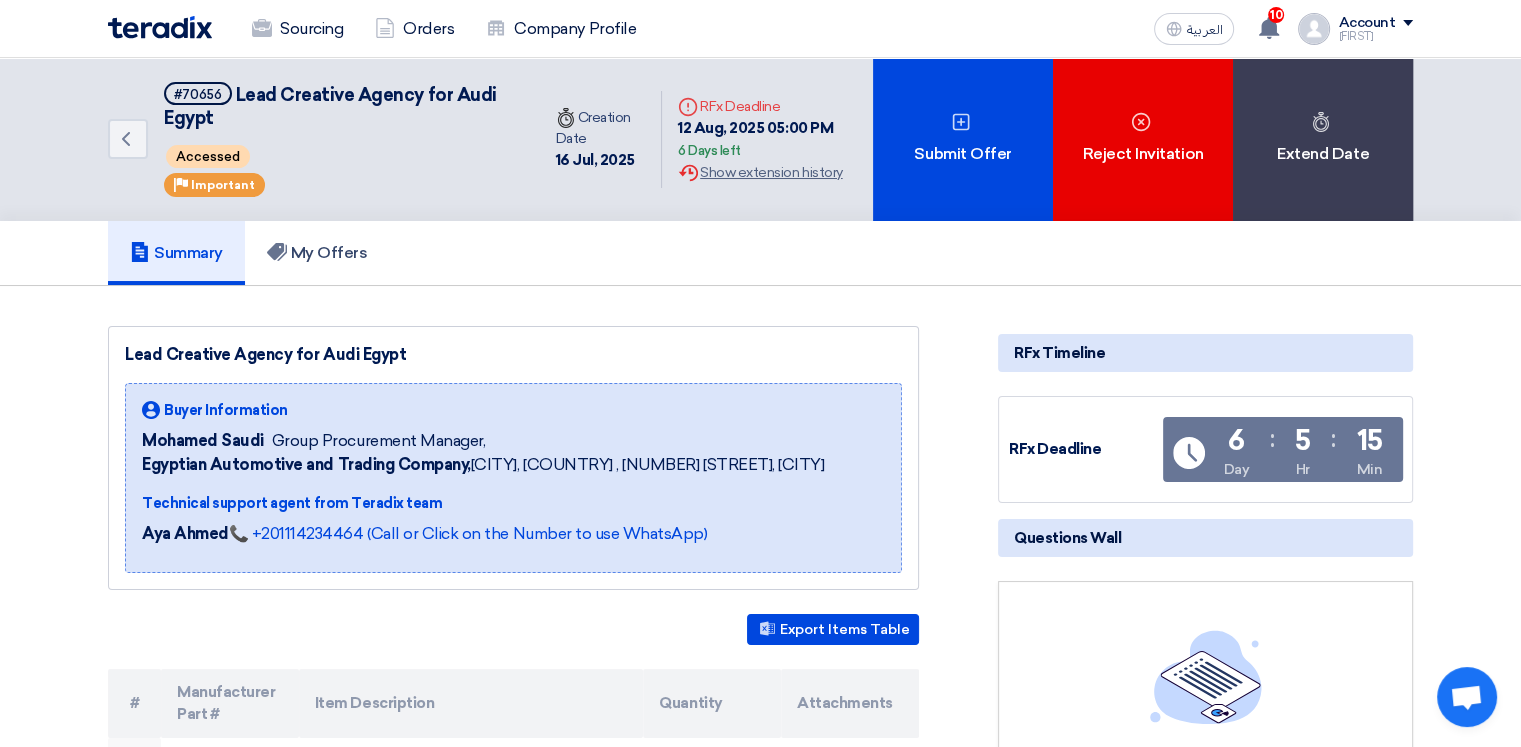 click on "Summary
My Offers" 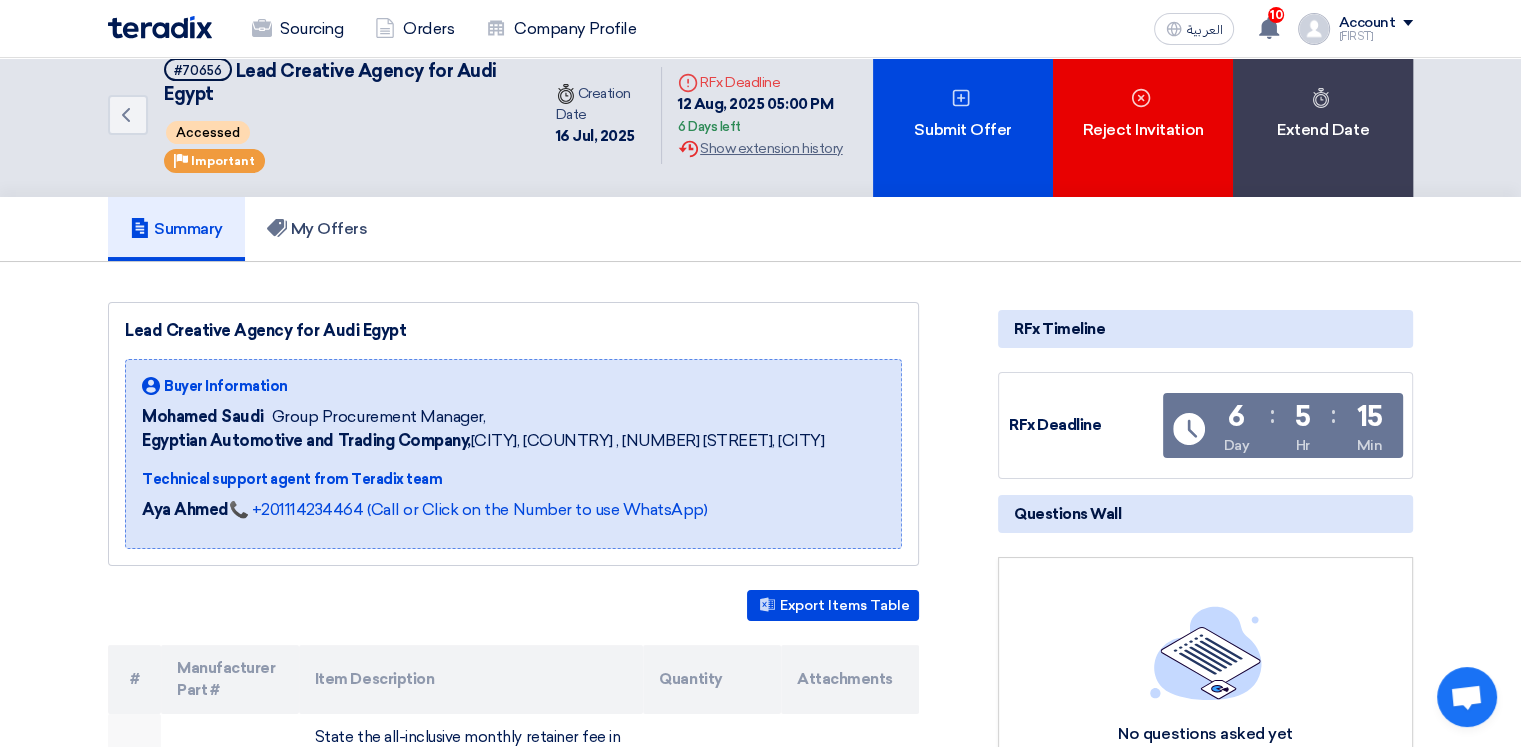 scroll, scrollTop: 0, scrollLeft: 0, axis: both 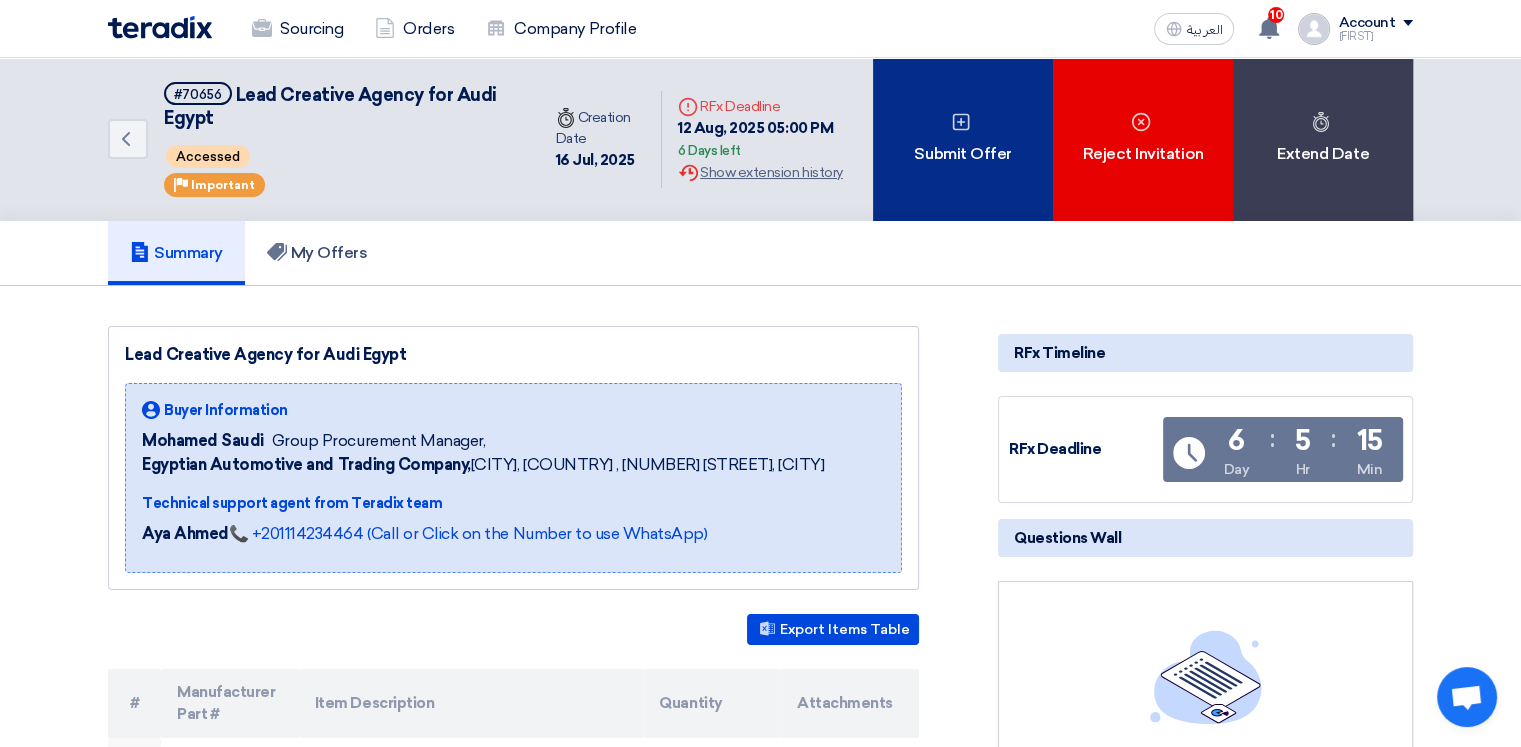 click on "Submit Offer" 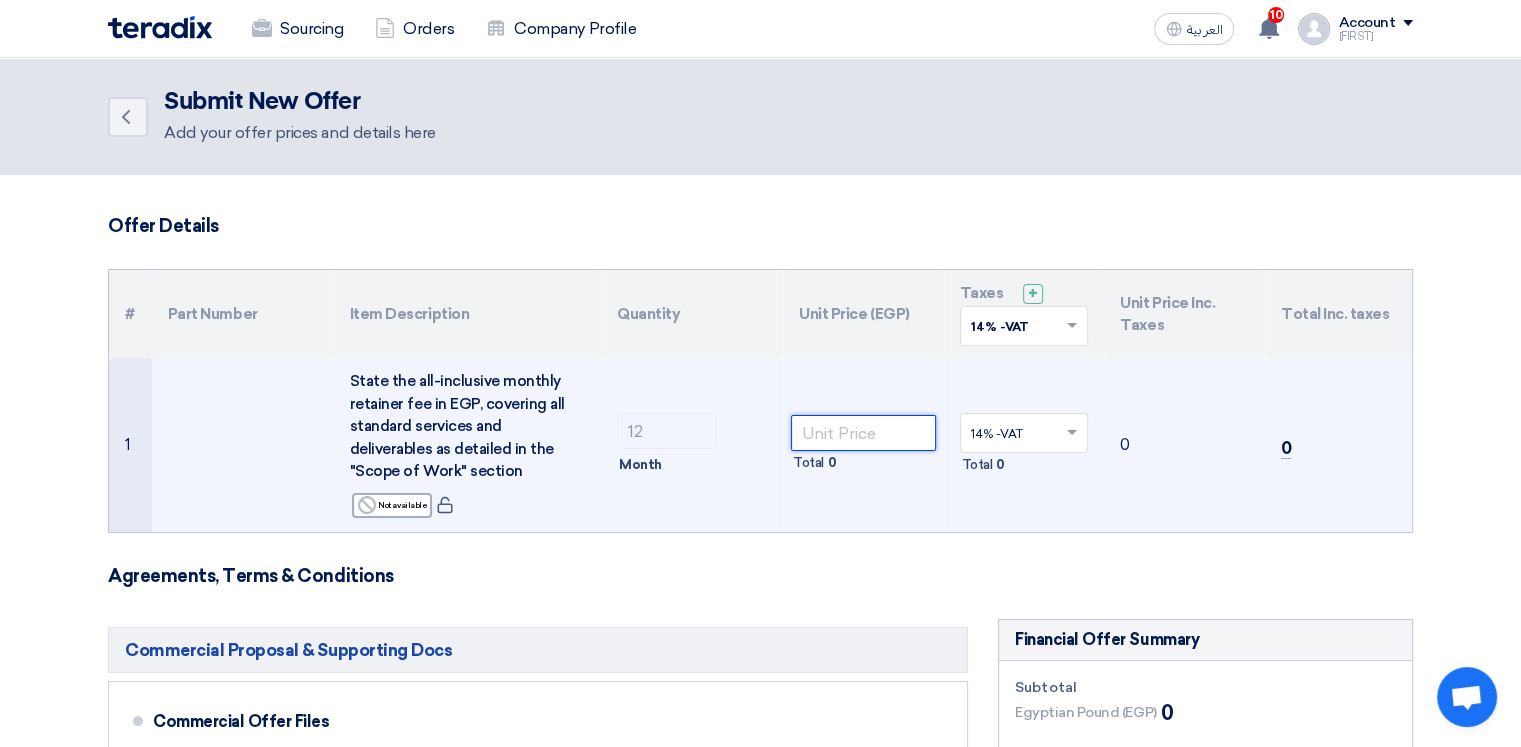 click 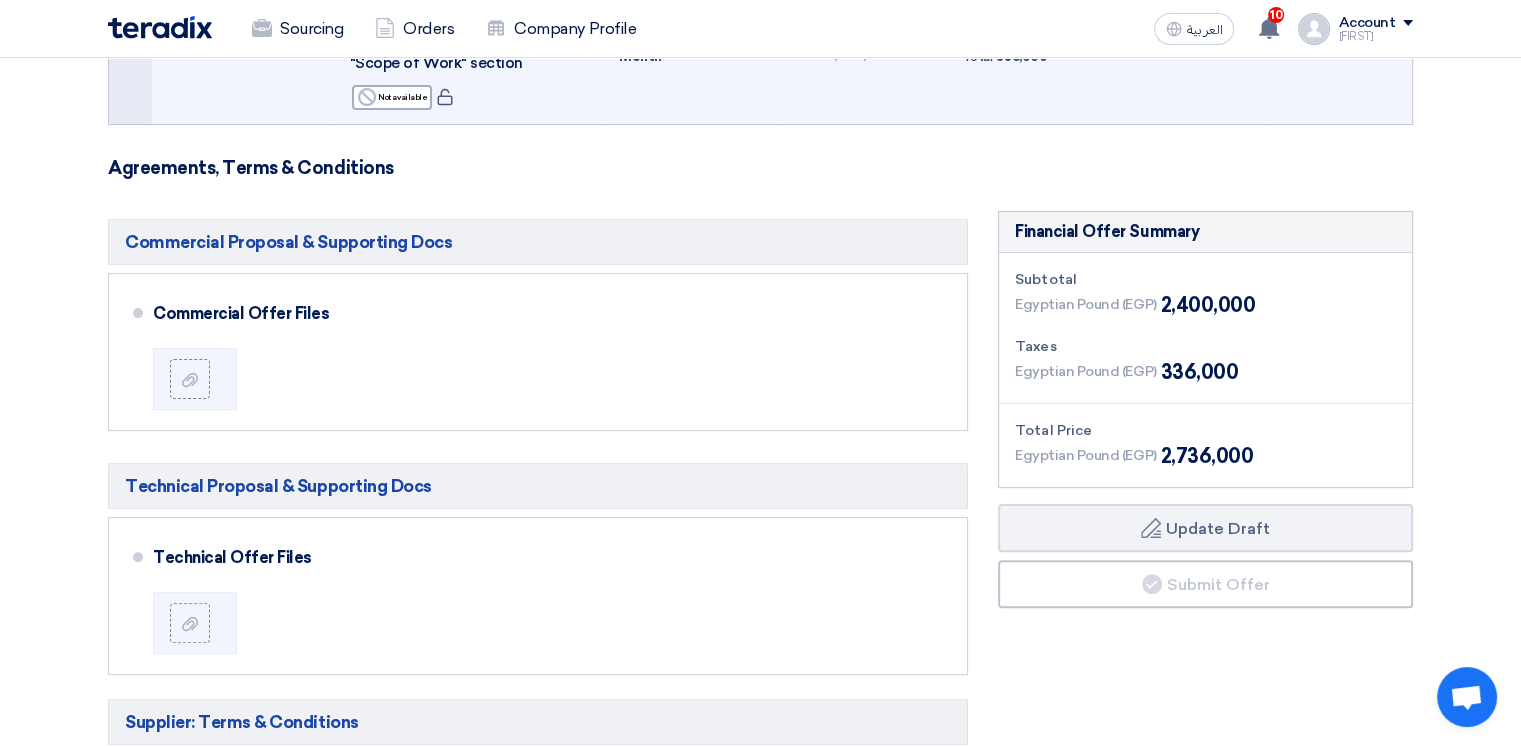 scroll, scrollTop: 400, scrollLeft: 0, axis: vertical 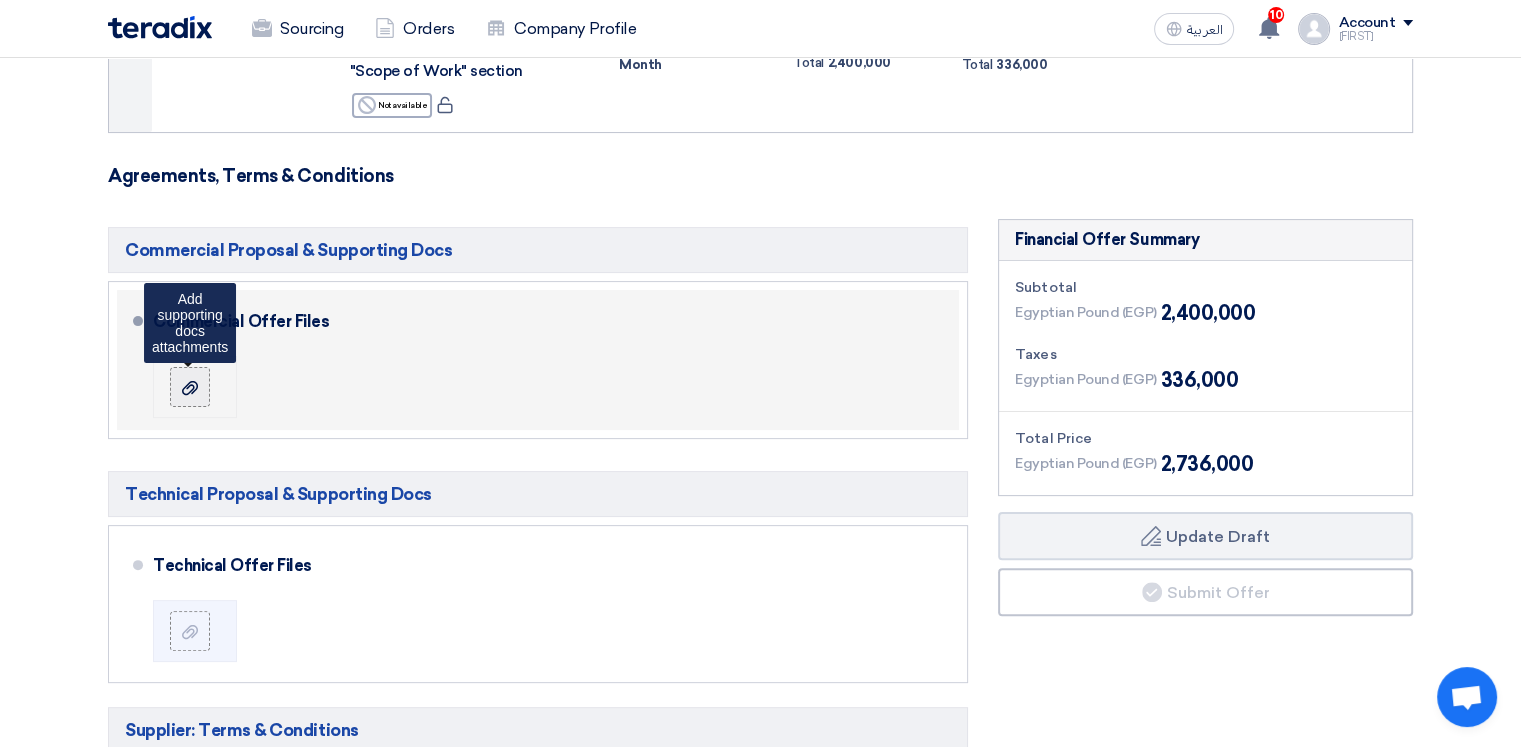 type on "200000" 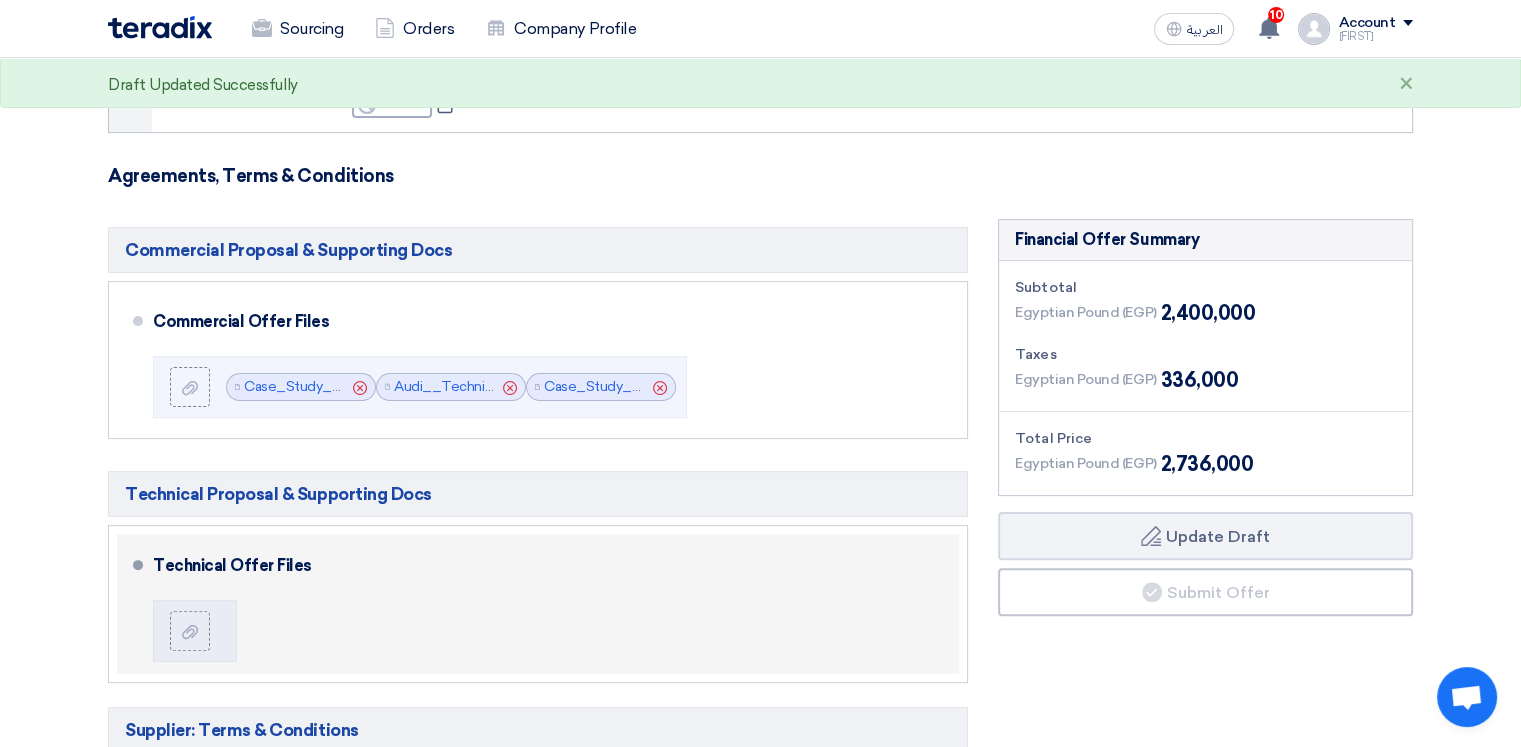 drag, startPoint x: 198, startPoint y: 626, endPoint x: 336, endPoint y: 633, distance: 138.17743 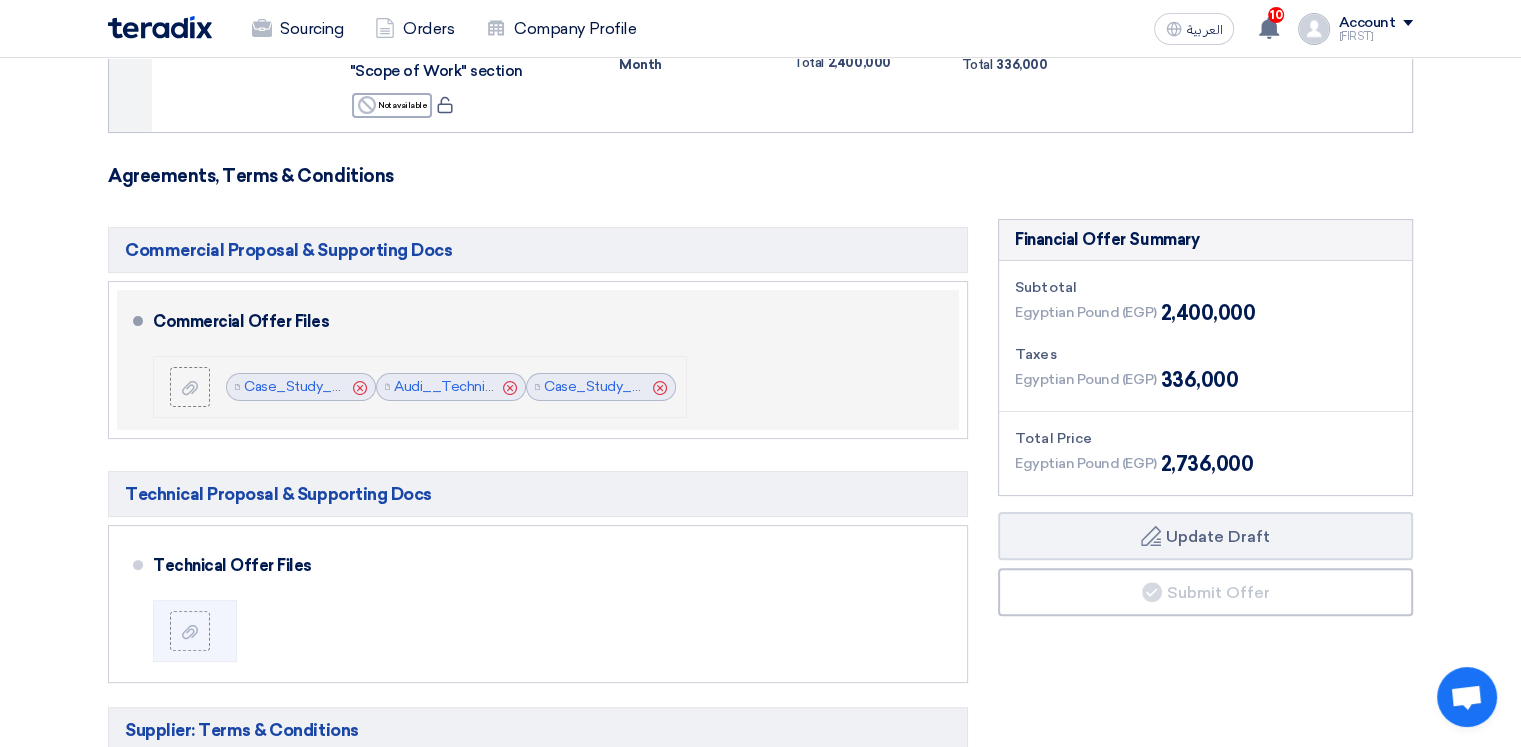 click on "Cancel" 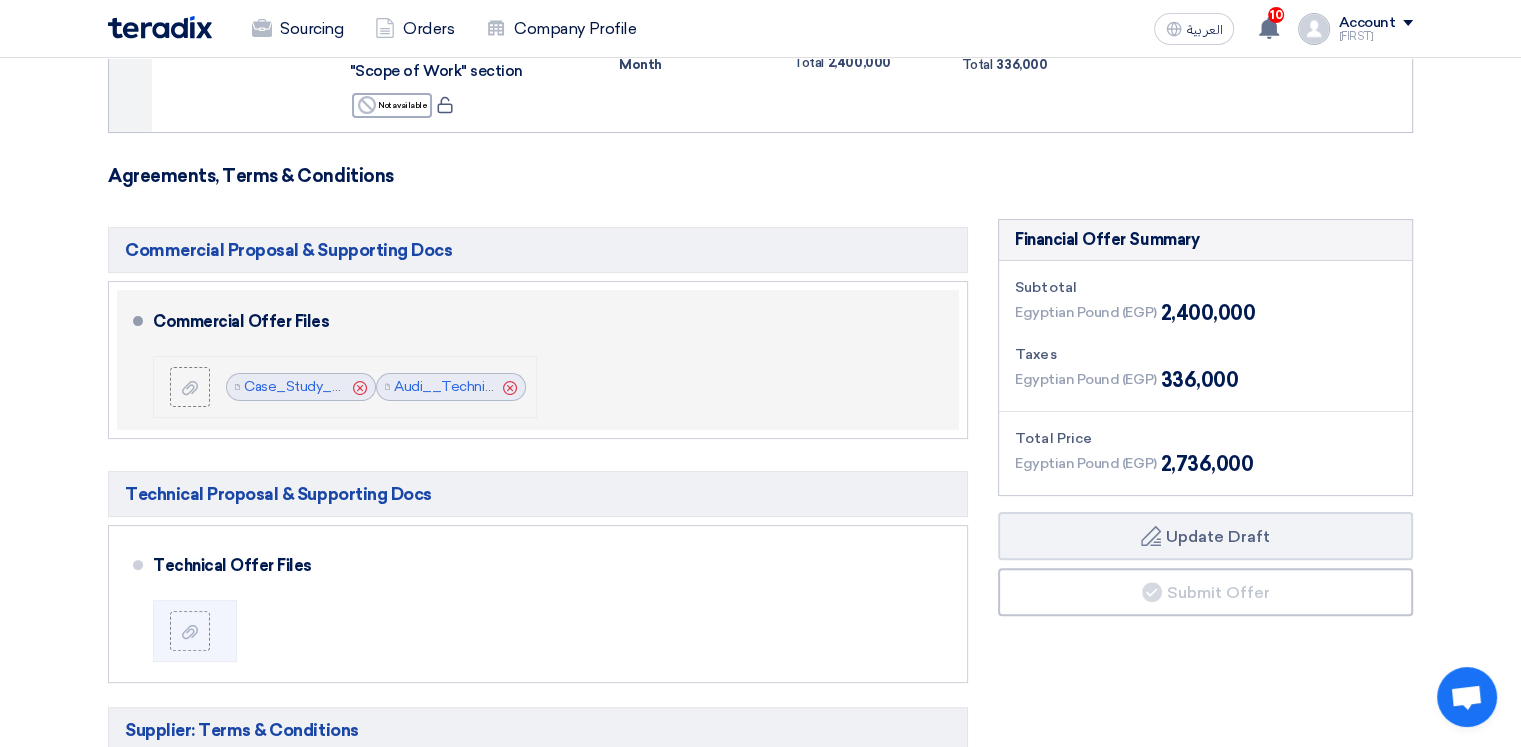click on "Cancel" 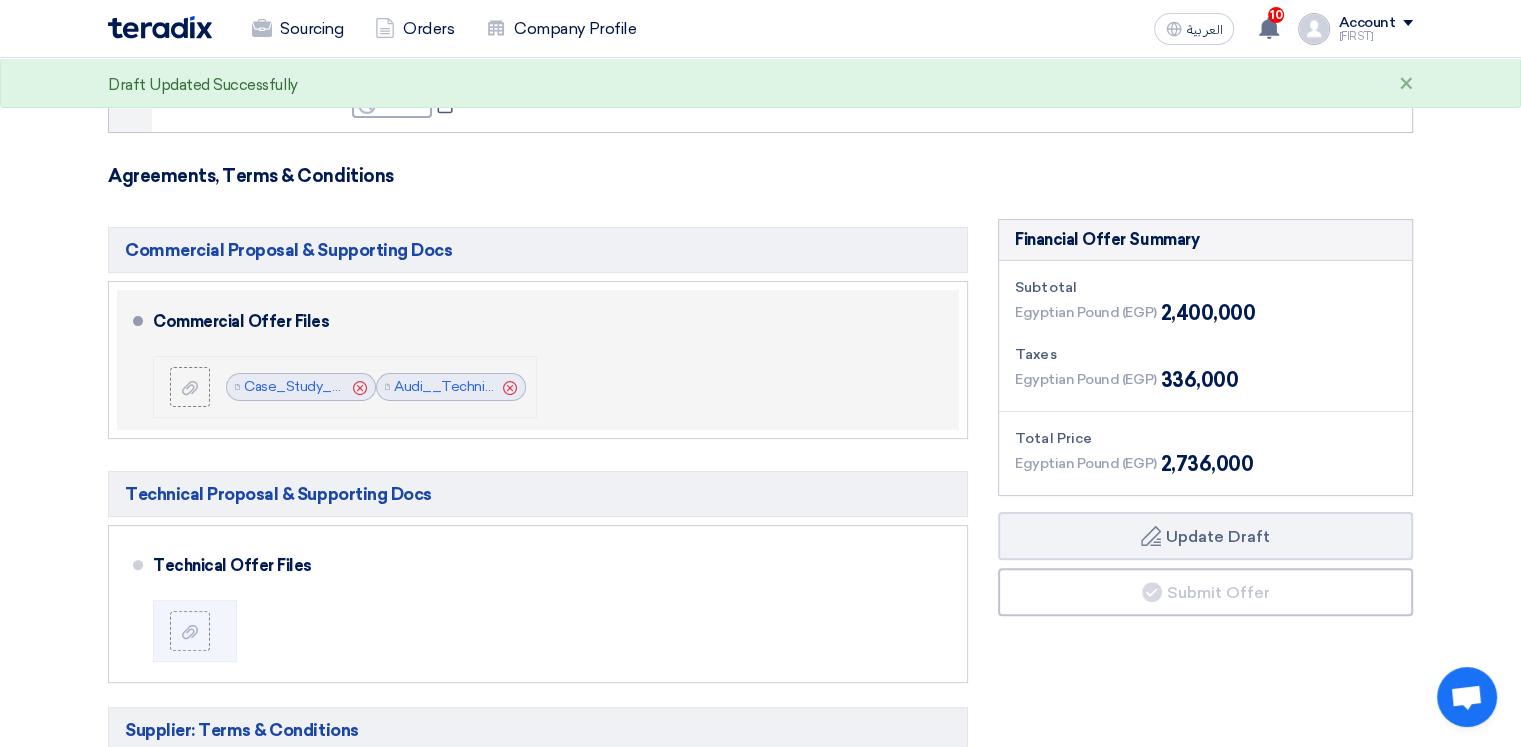 click on "Cancel" 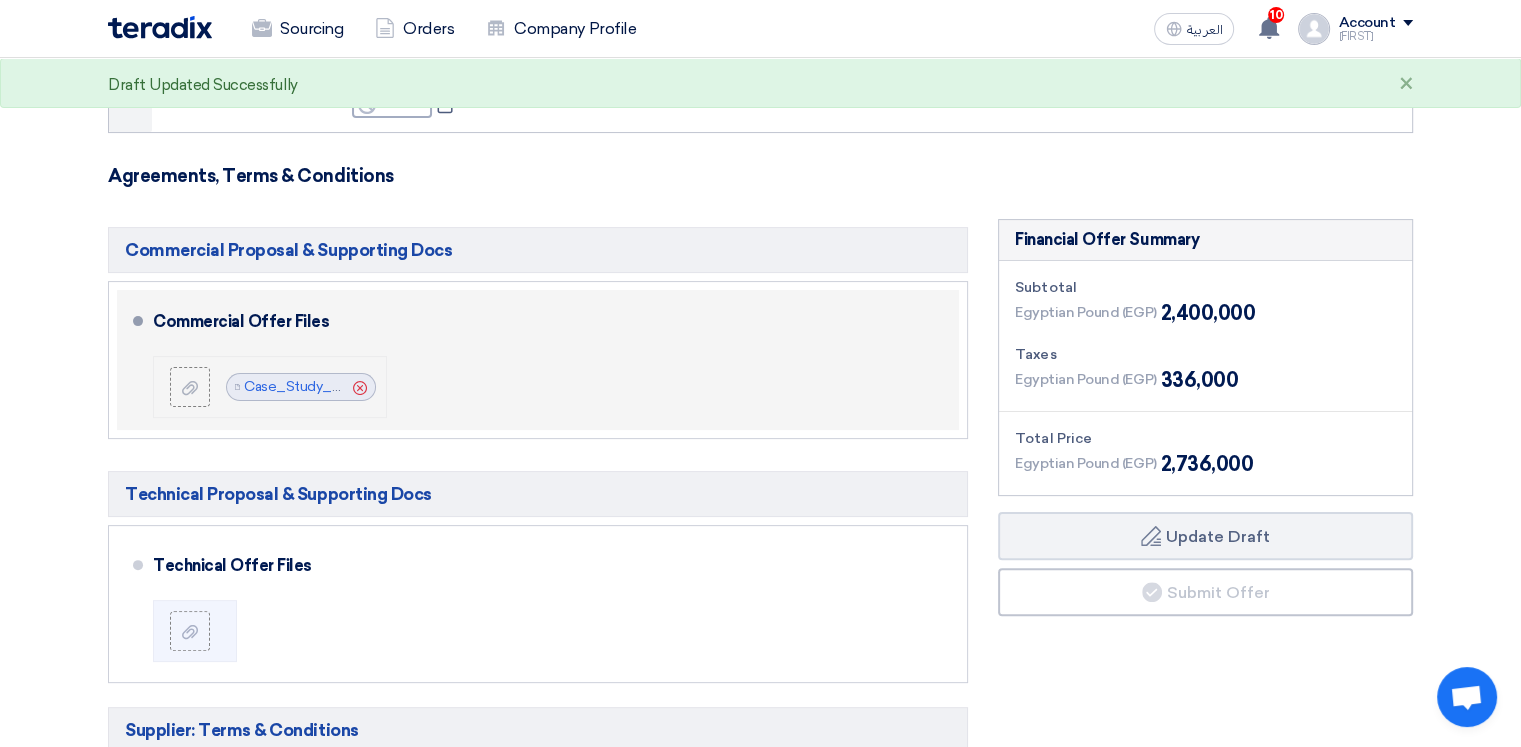 click on "Cancel" 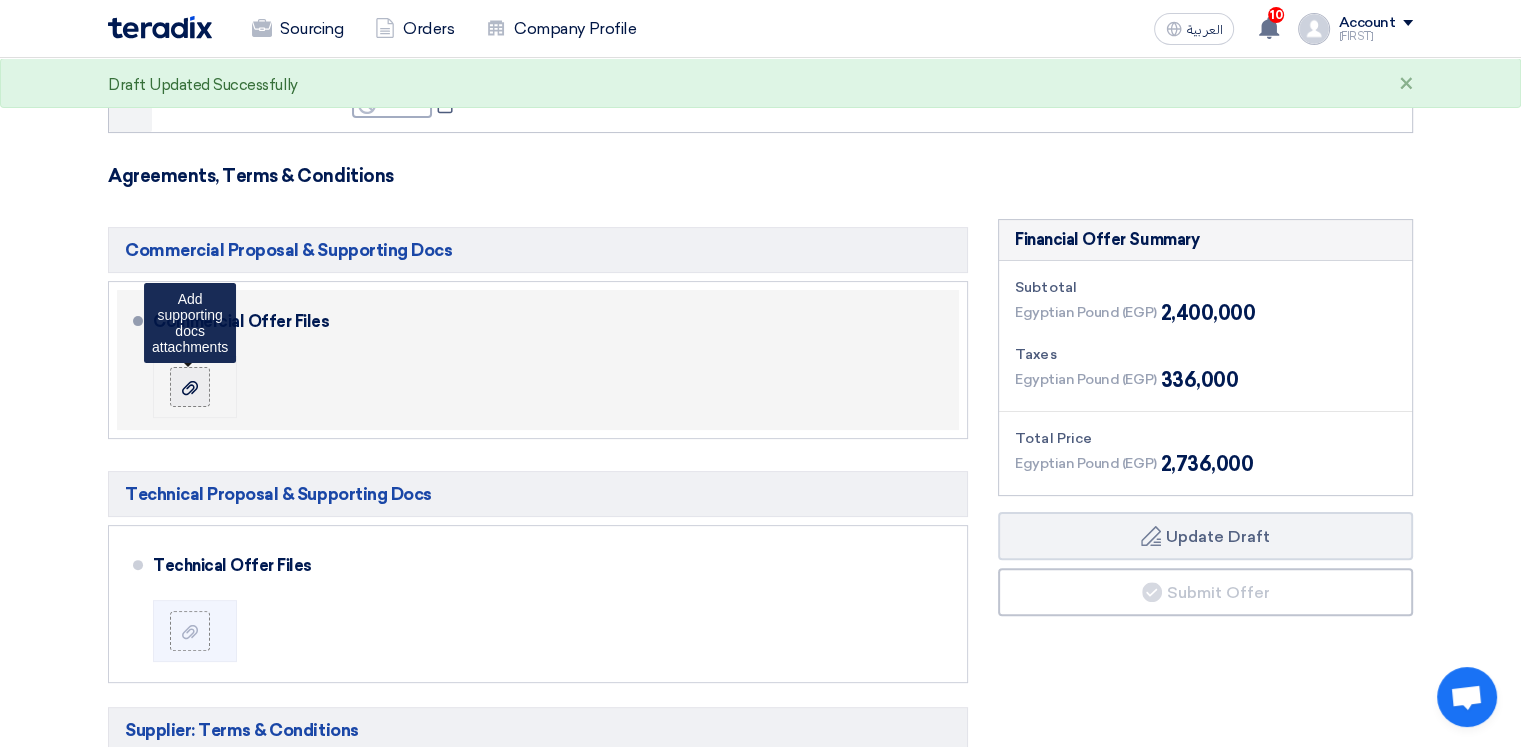 click 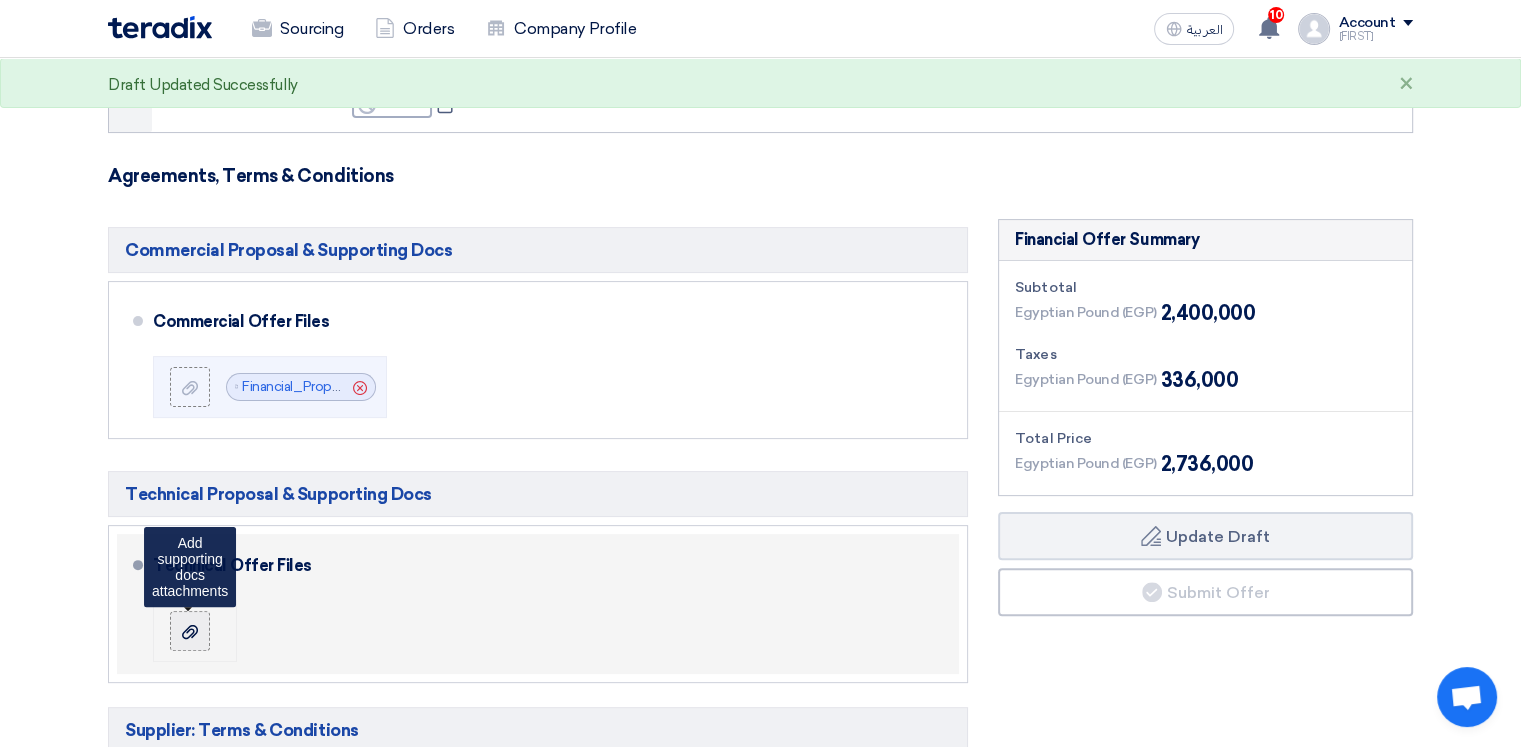 click 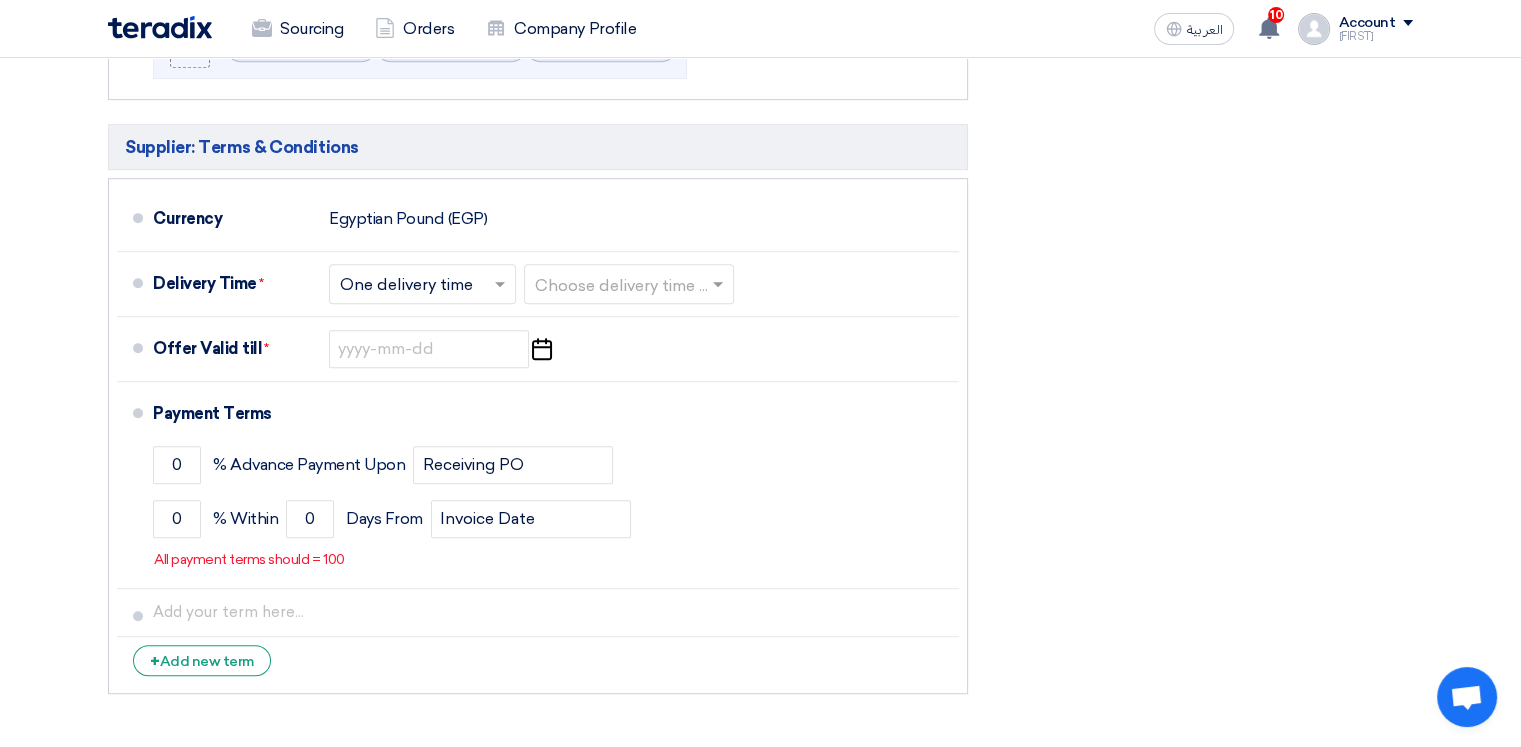 scroll, scrollTop: 851, scrollLeft: 0, axis: vertical 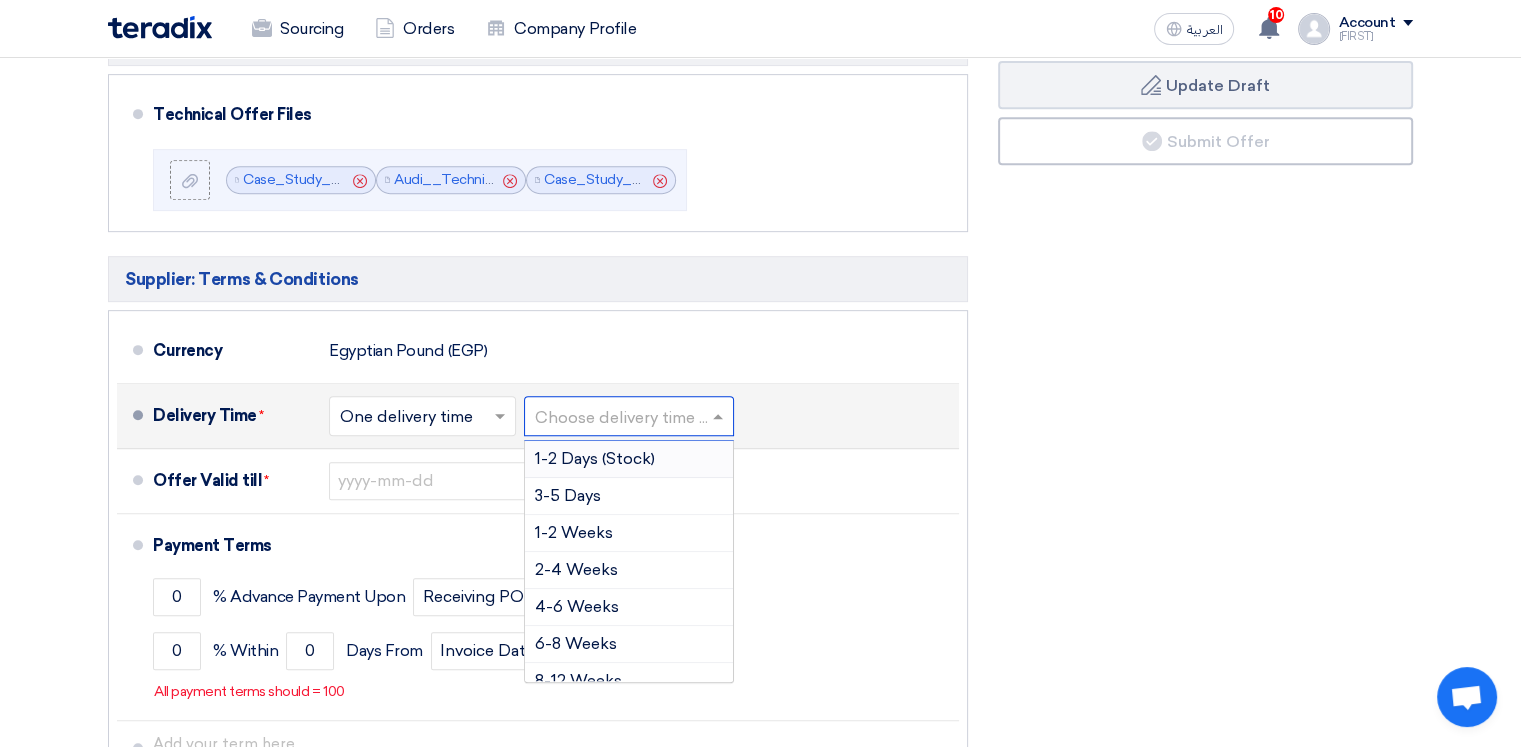 click 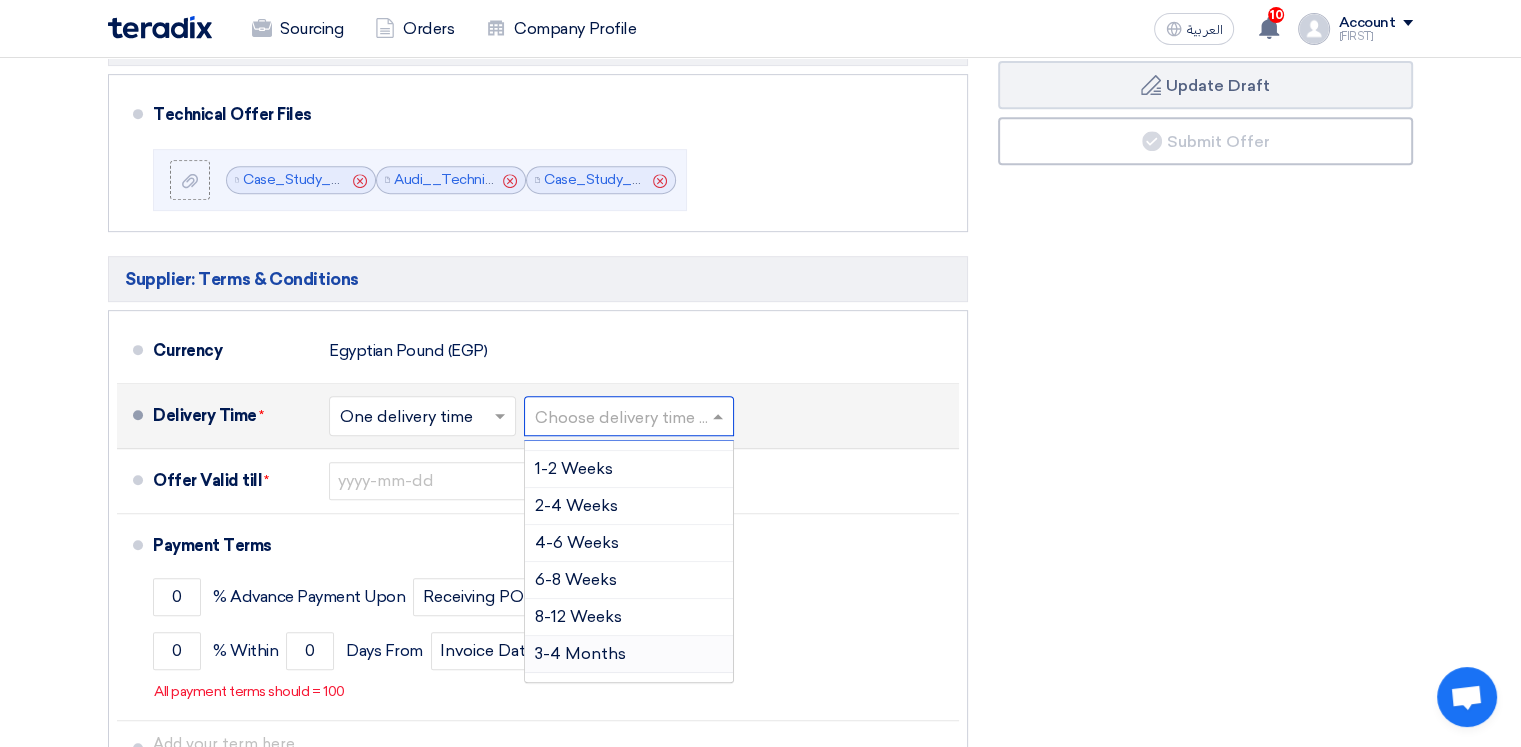 scroll, scrollTop: 0, scrollLeft: 0, axis: both 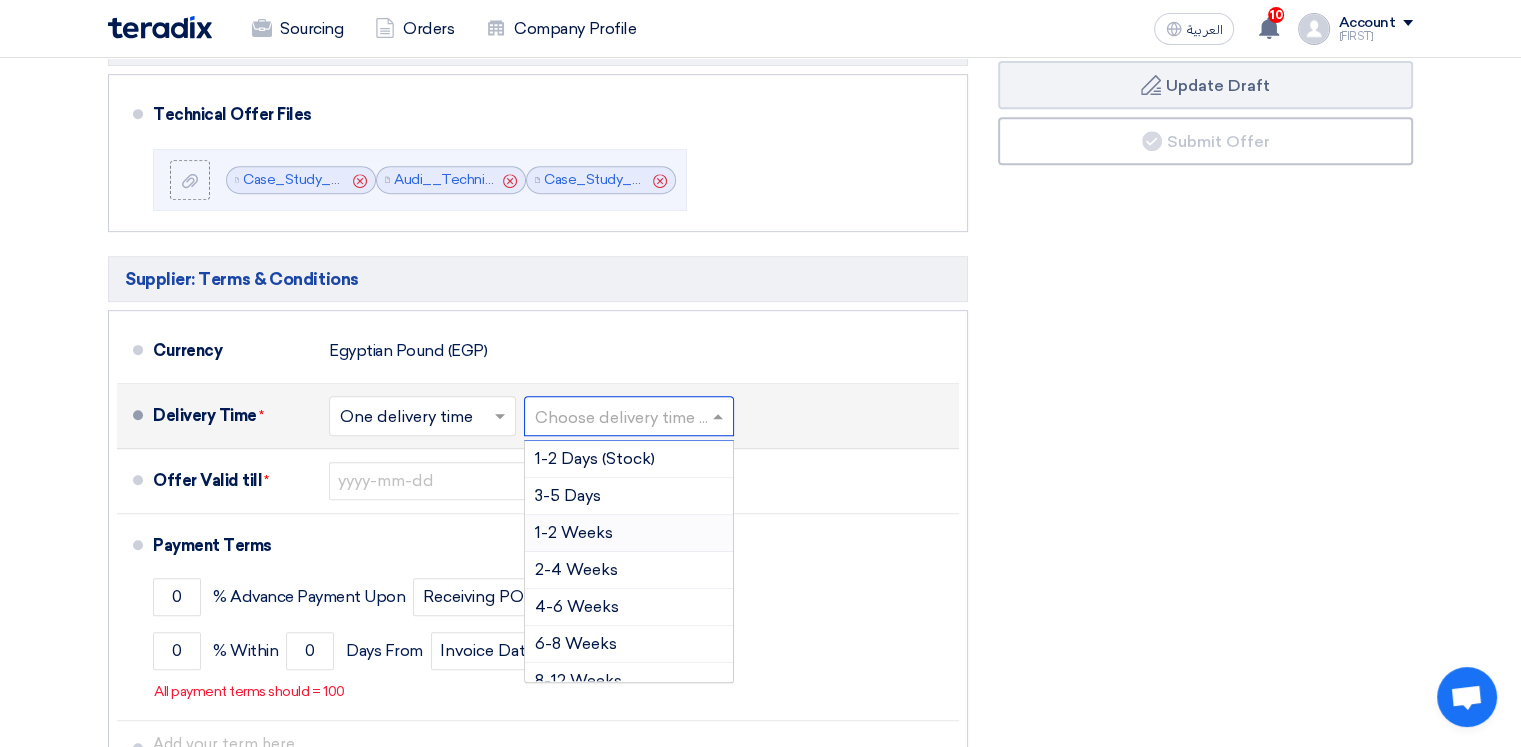click on "1-2 Weeks" at bounding box center (574, 532) 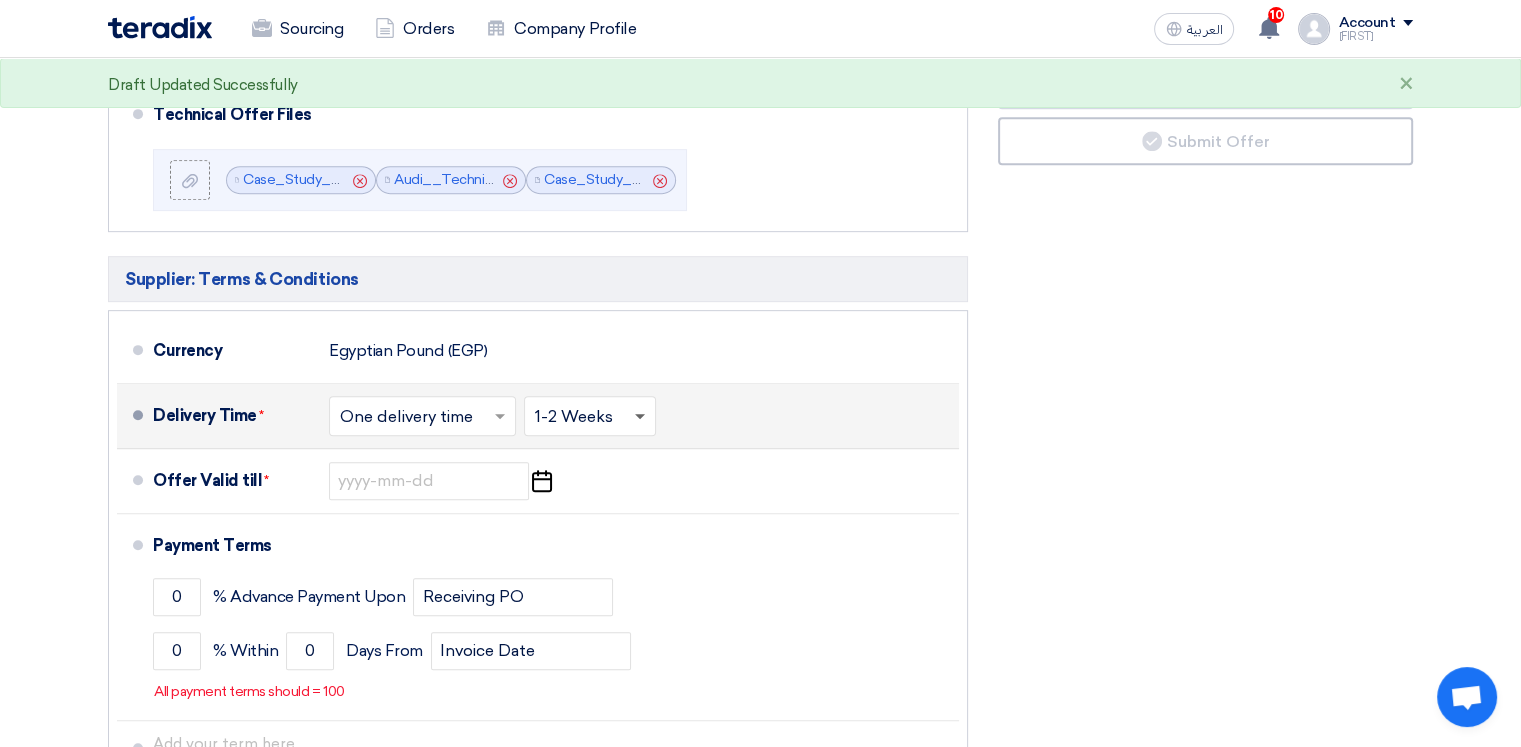 click 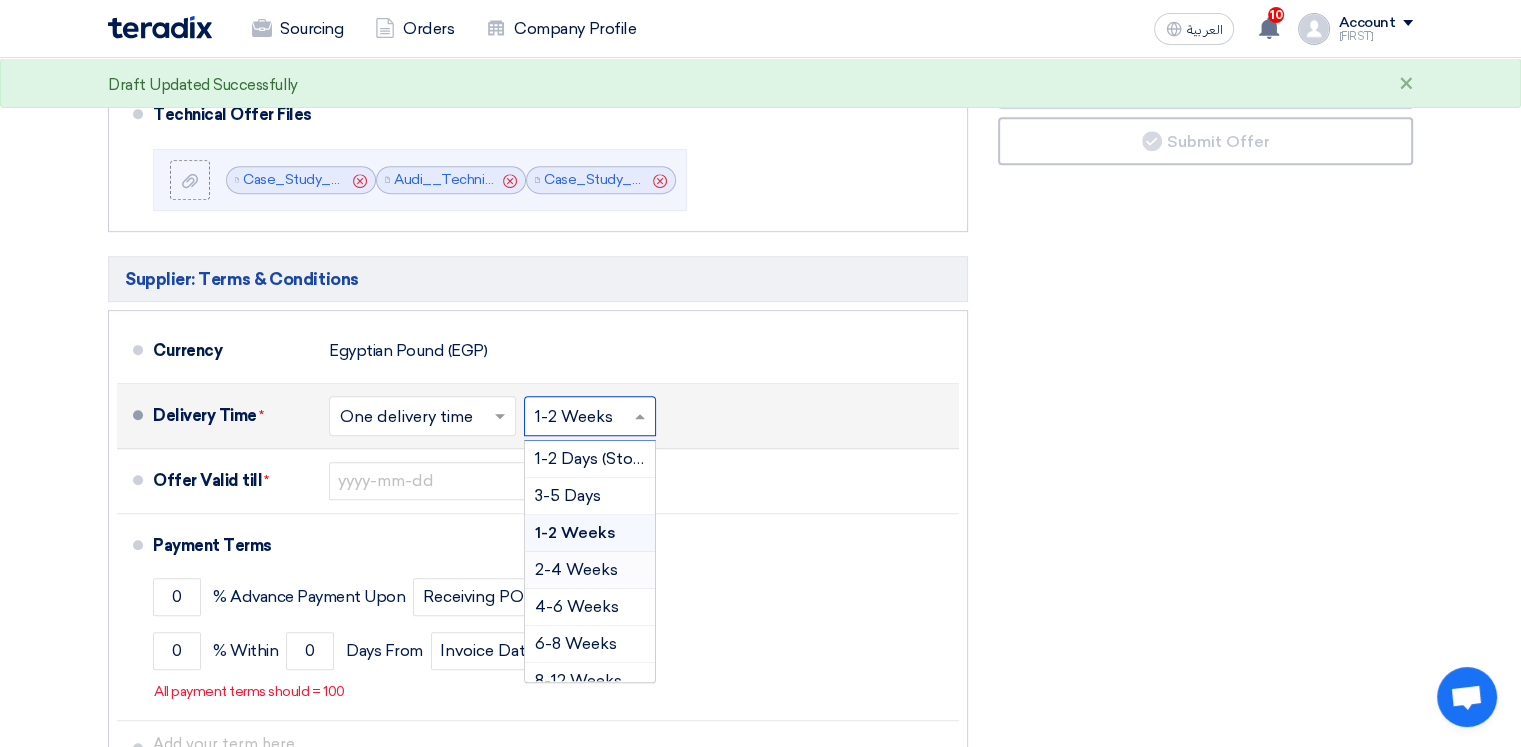 click on "2-4 Weeks" at bounding box center (576, 569) 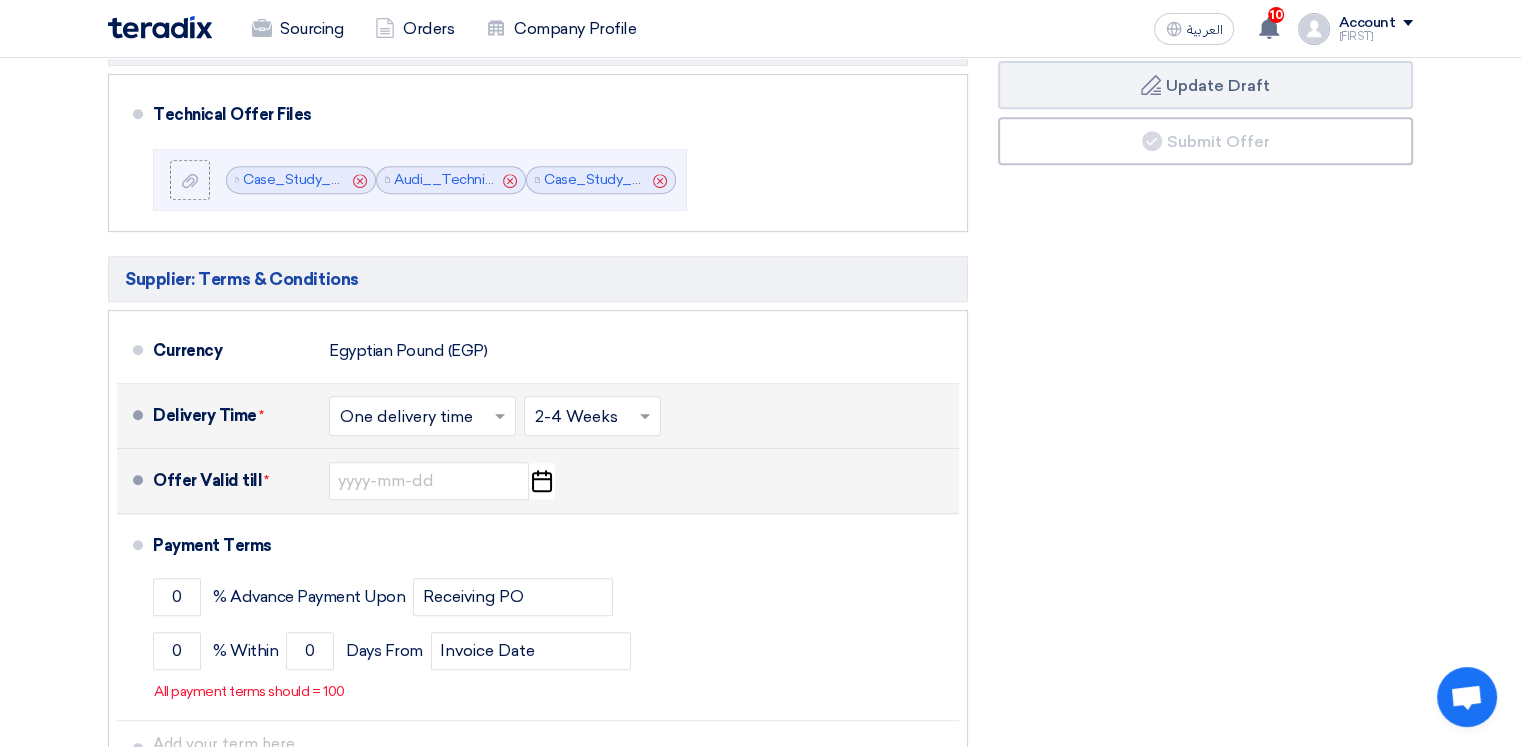 click on "Pick a date" 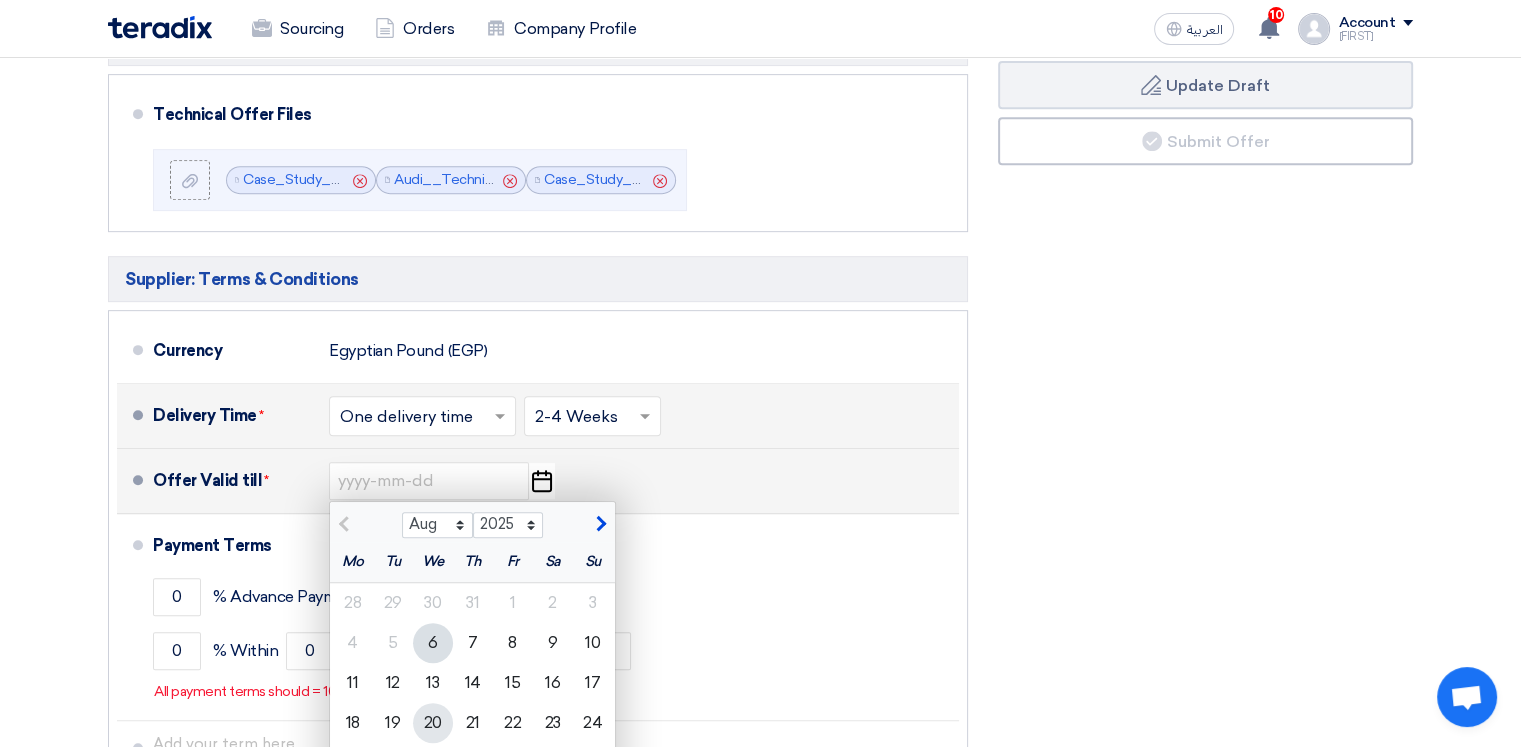 click on "20" 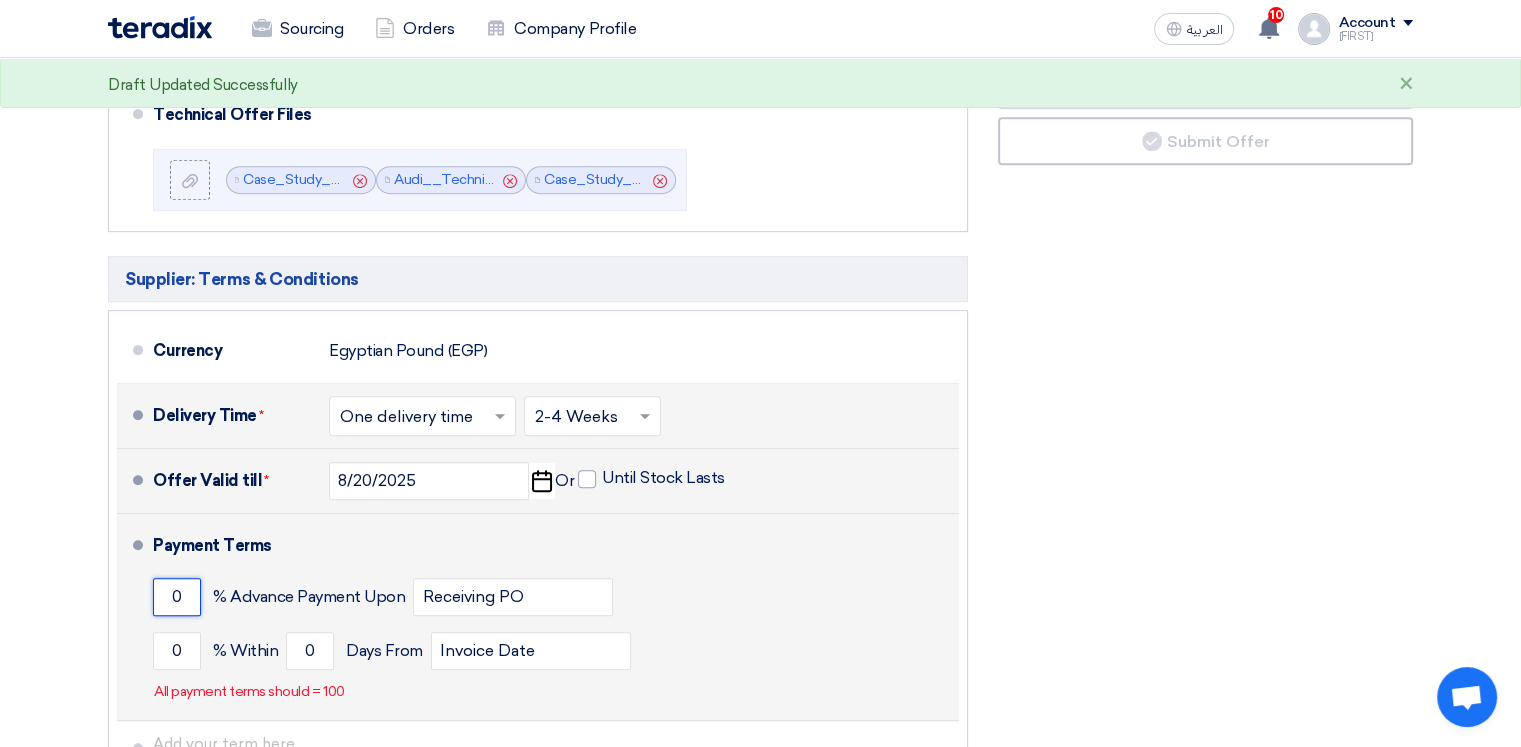 drag, startPoint x: 184, startPoint y: 593, endPoint x: 132, endPoint y: 593, distance: 52 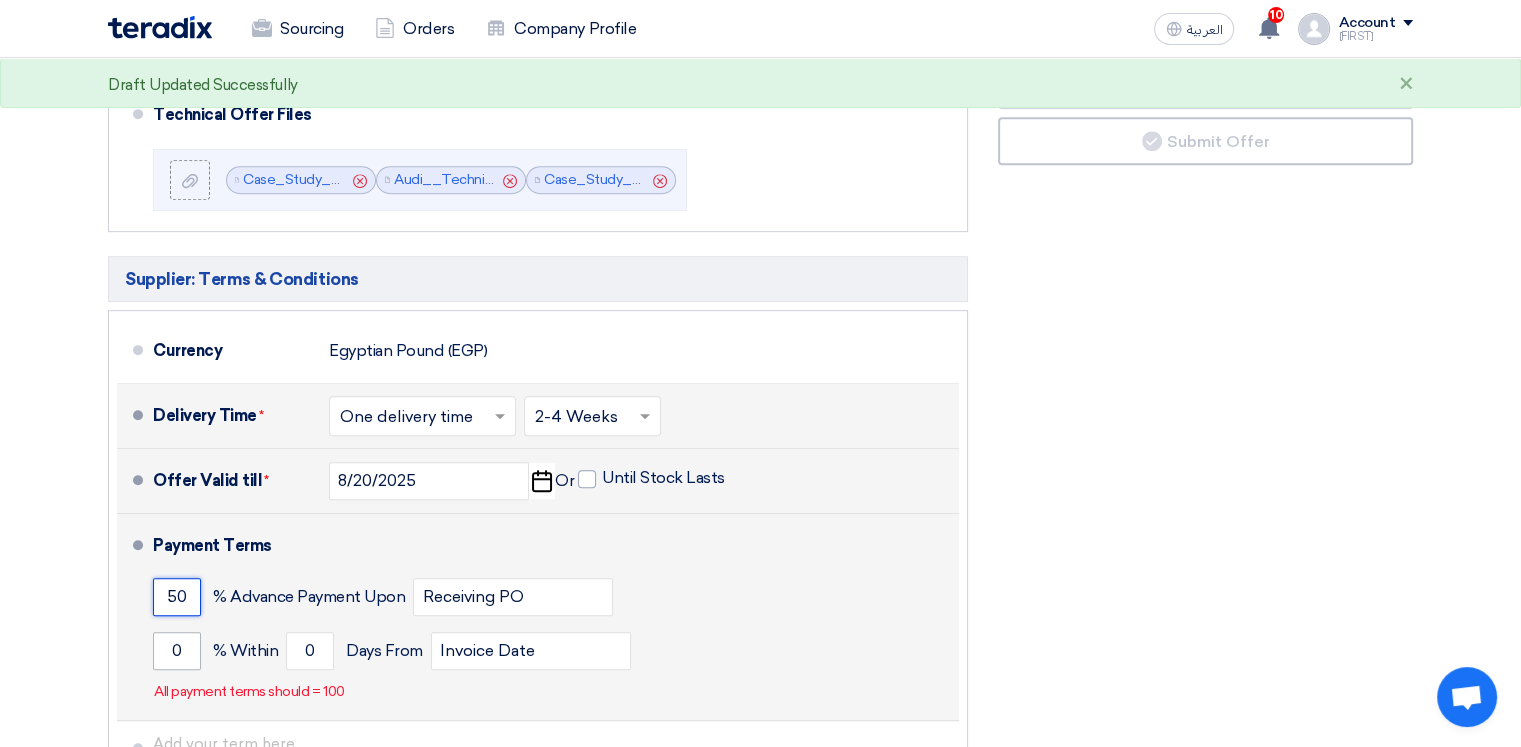 type on "50" 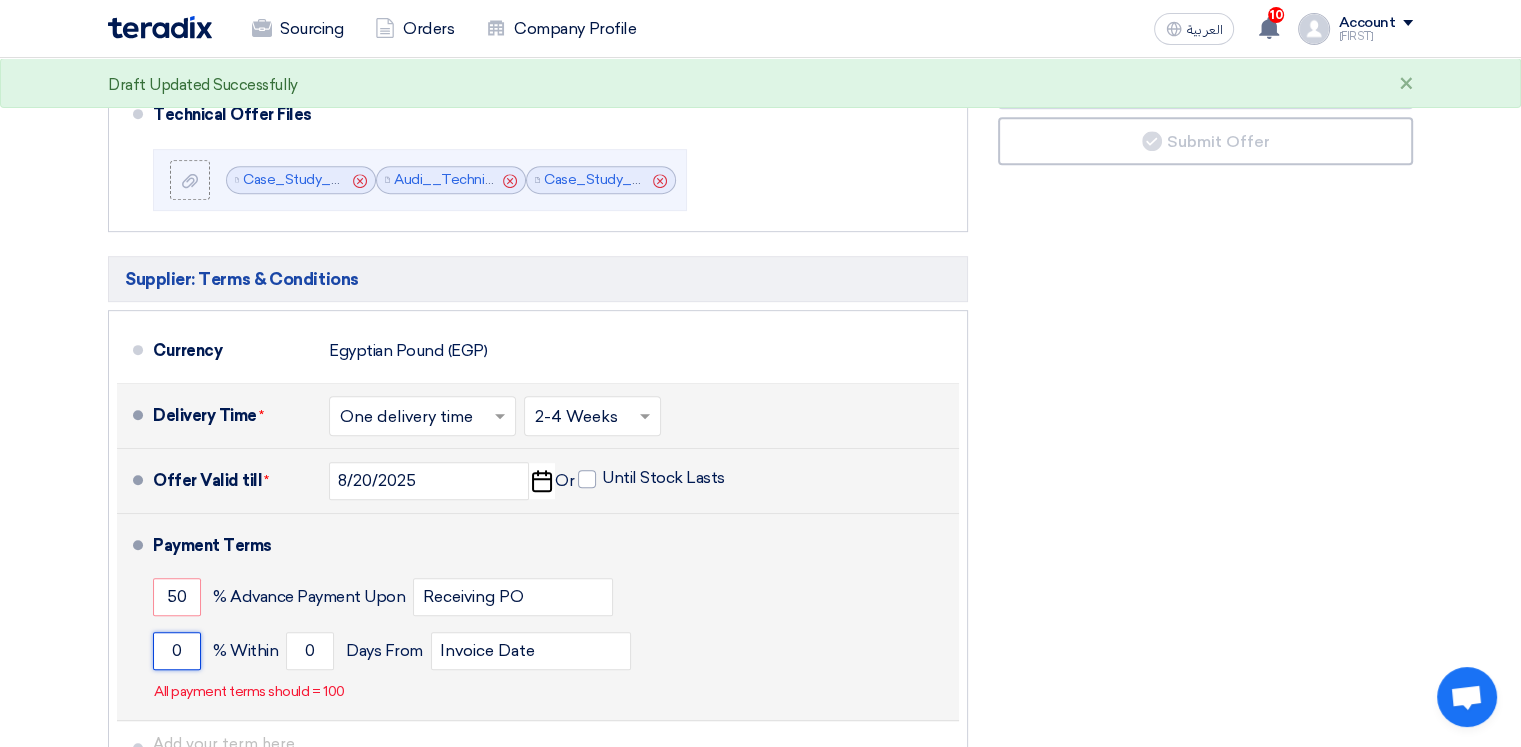 drag, startPoint x: 196, startPoint y: 653, endPoint x: 156, endPoint y: 653, distance: 40 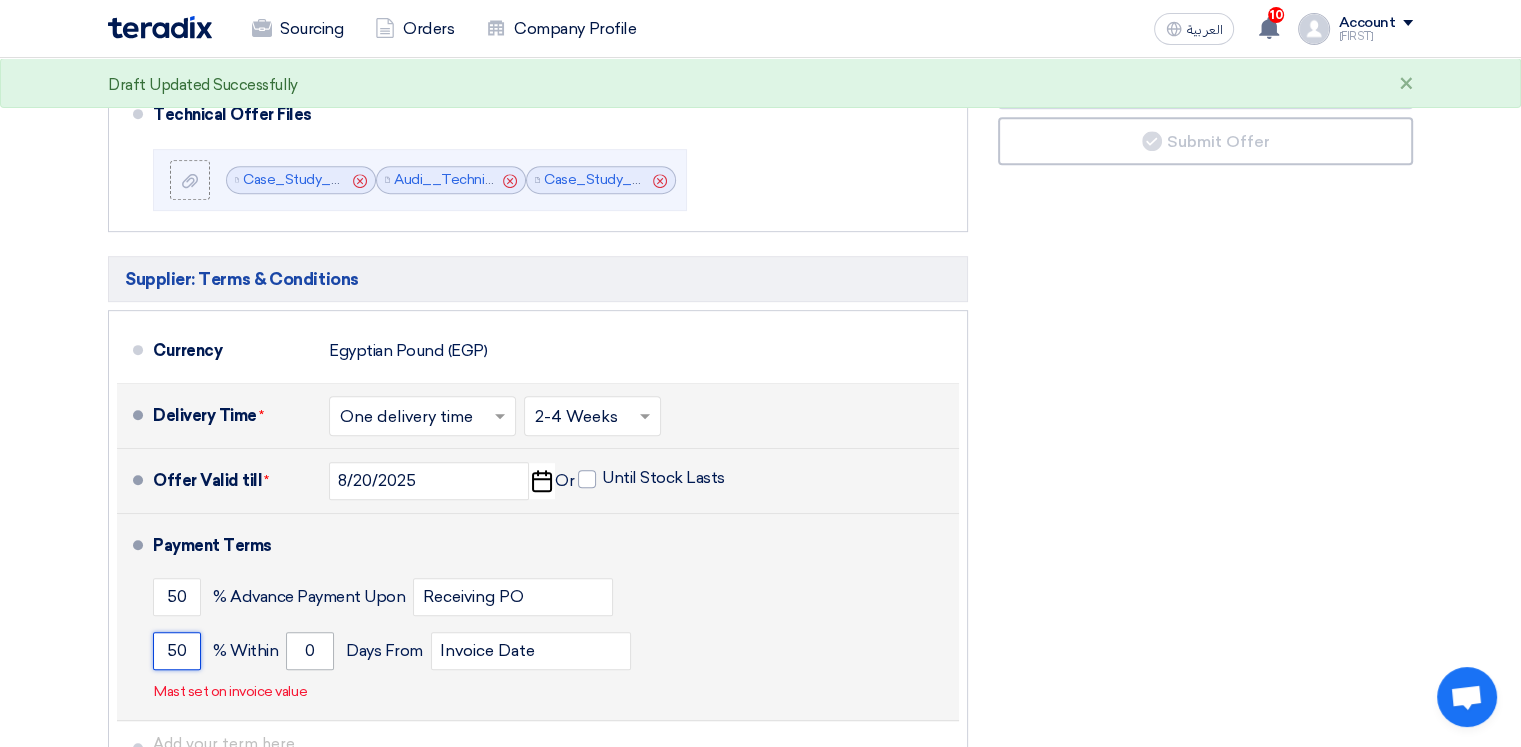 type on "50" 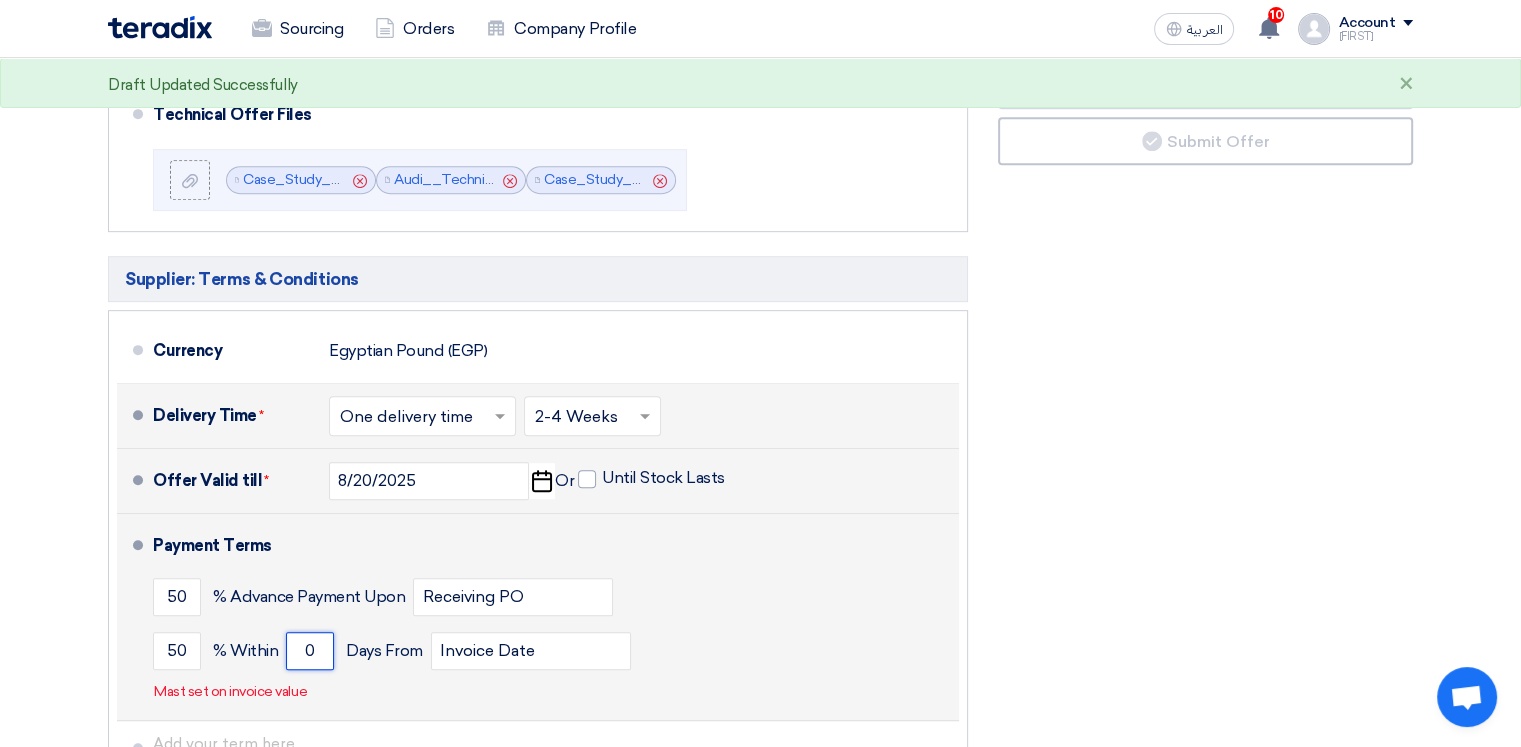 drag, startPoint x: 319, startPoint y: 649, endPoint x: 296, endPoint y: 649, distance: 23 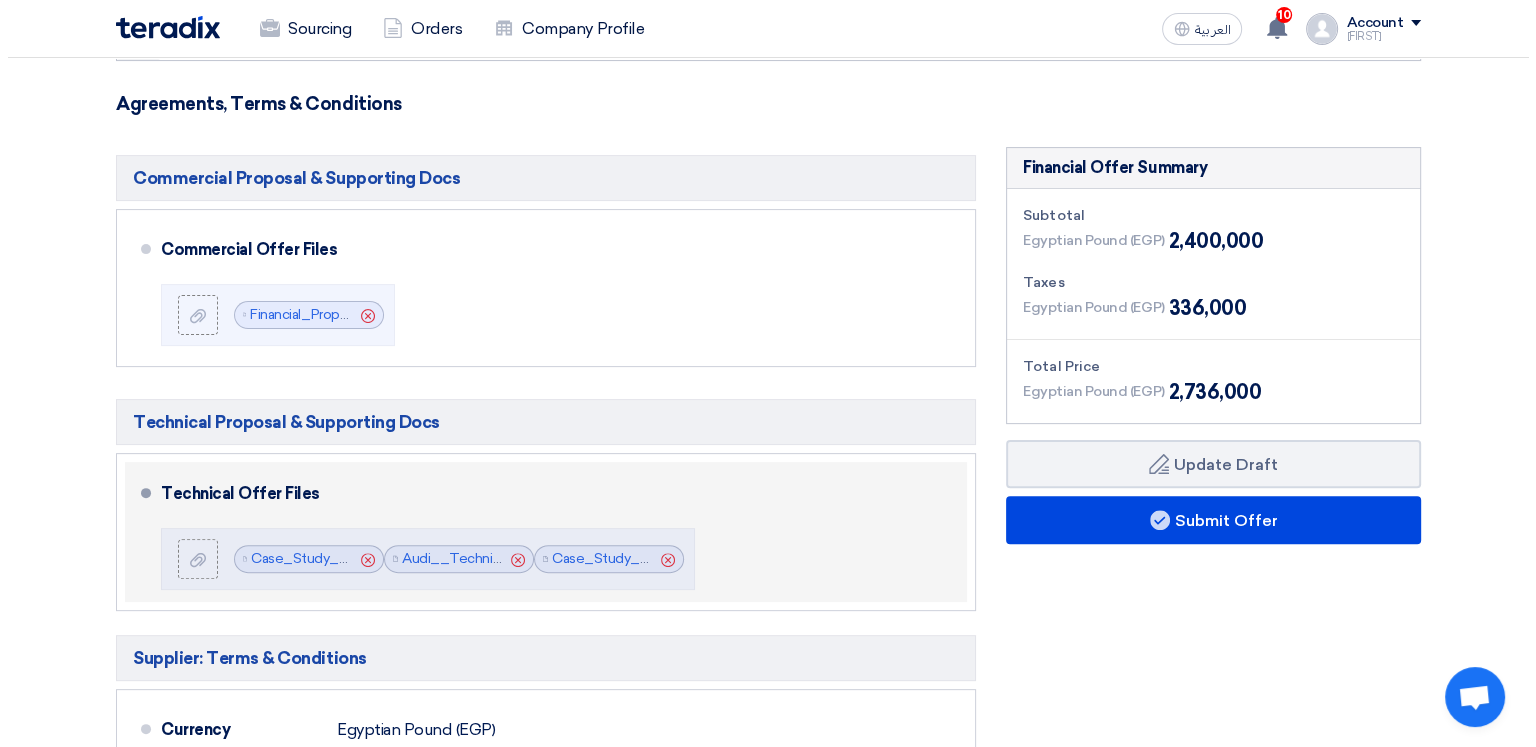 scroll, scrollTop: 451, scrollLeft: 0, axis: vertical 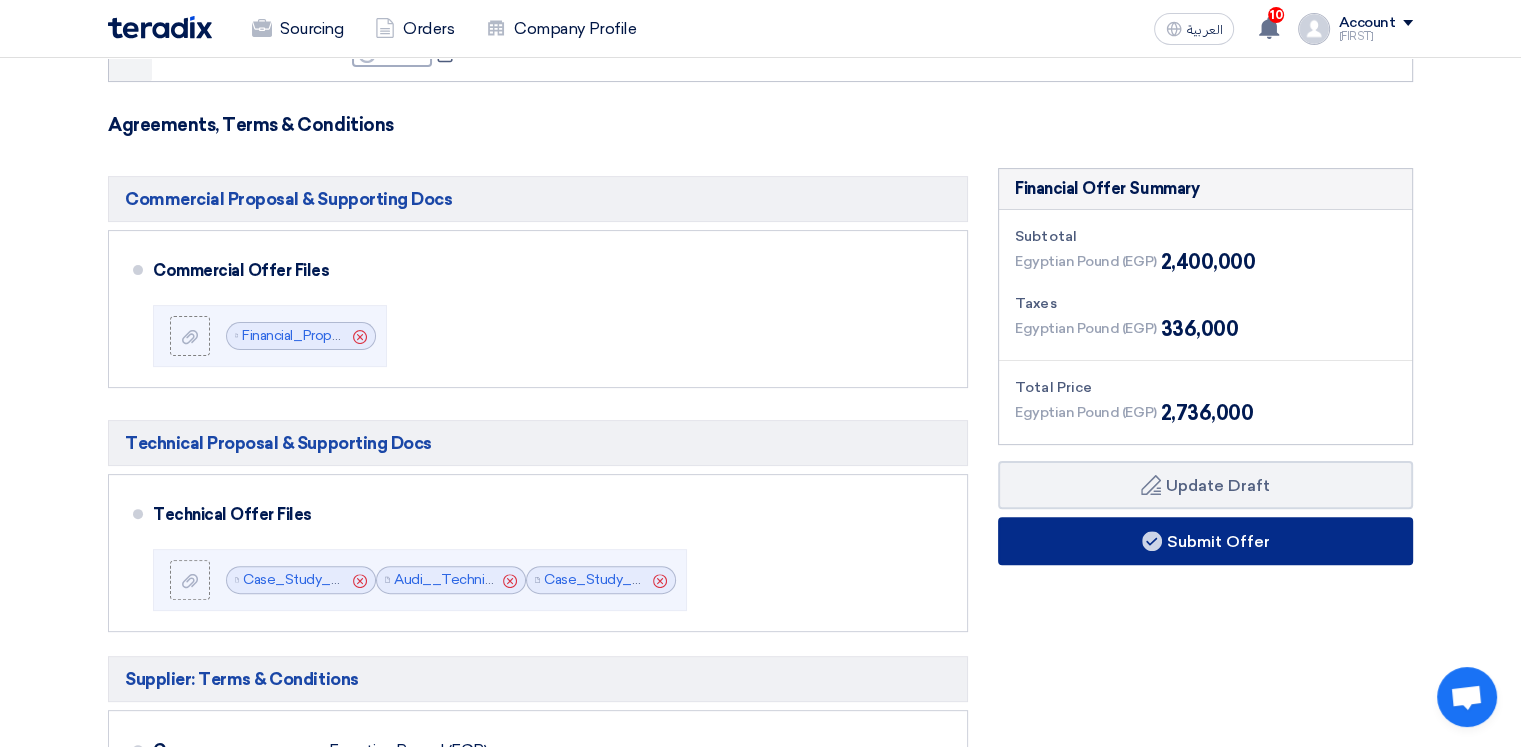 type on "30" 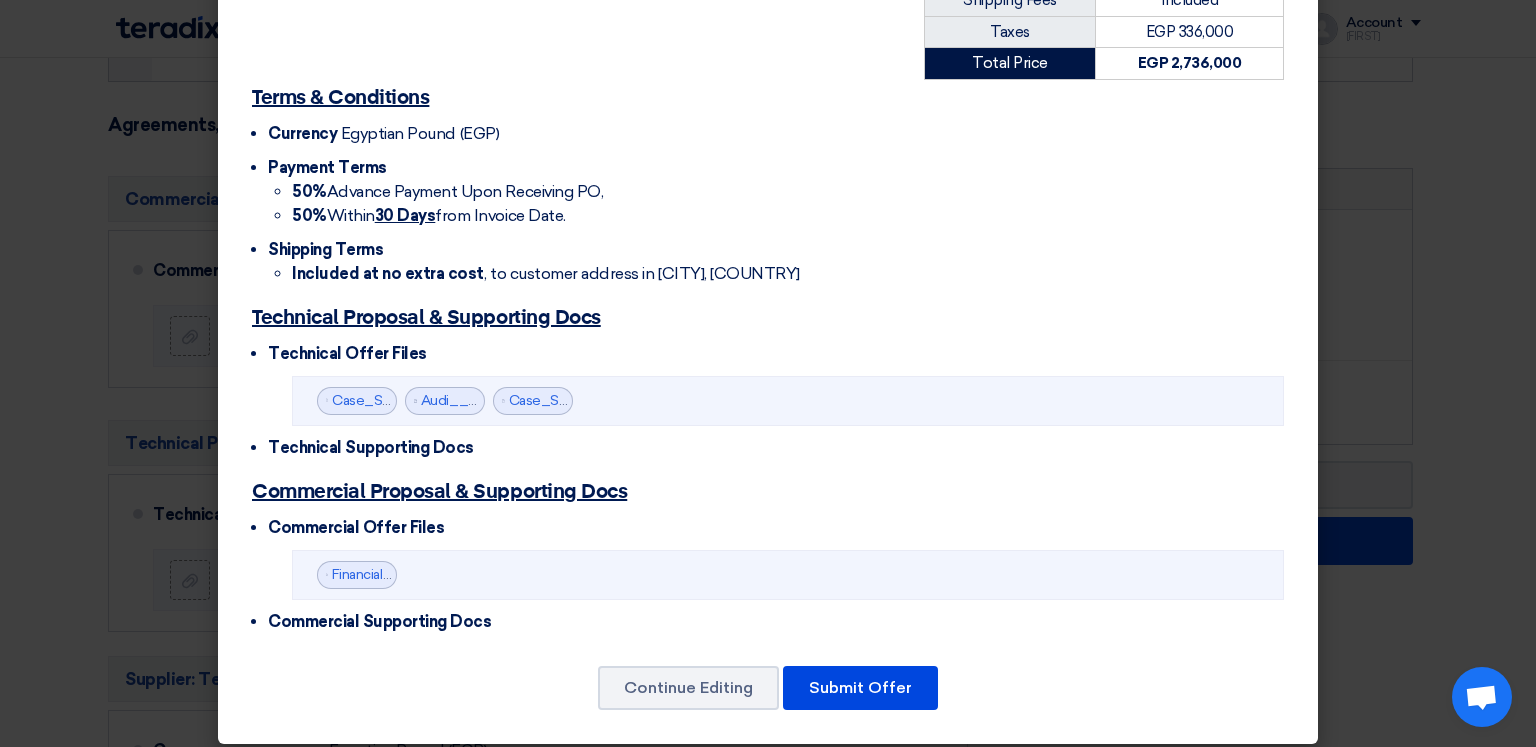 scroll, scrollTop: 535, scrollLeft: 0, axis: vertical 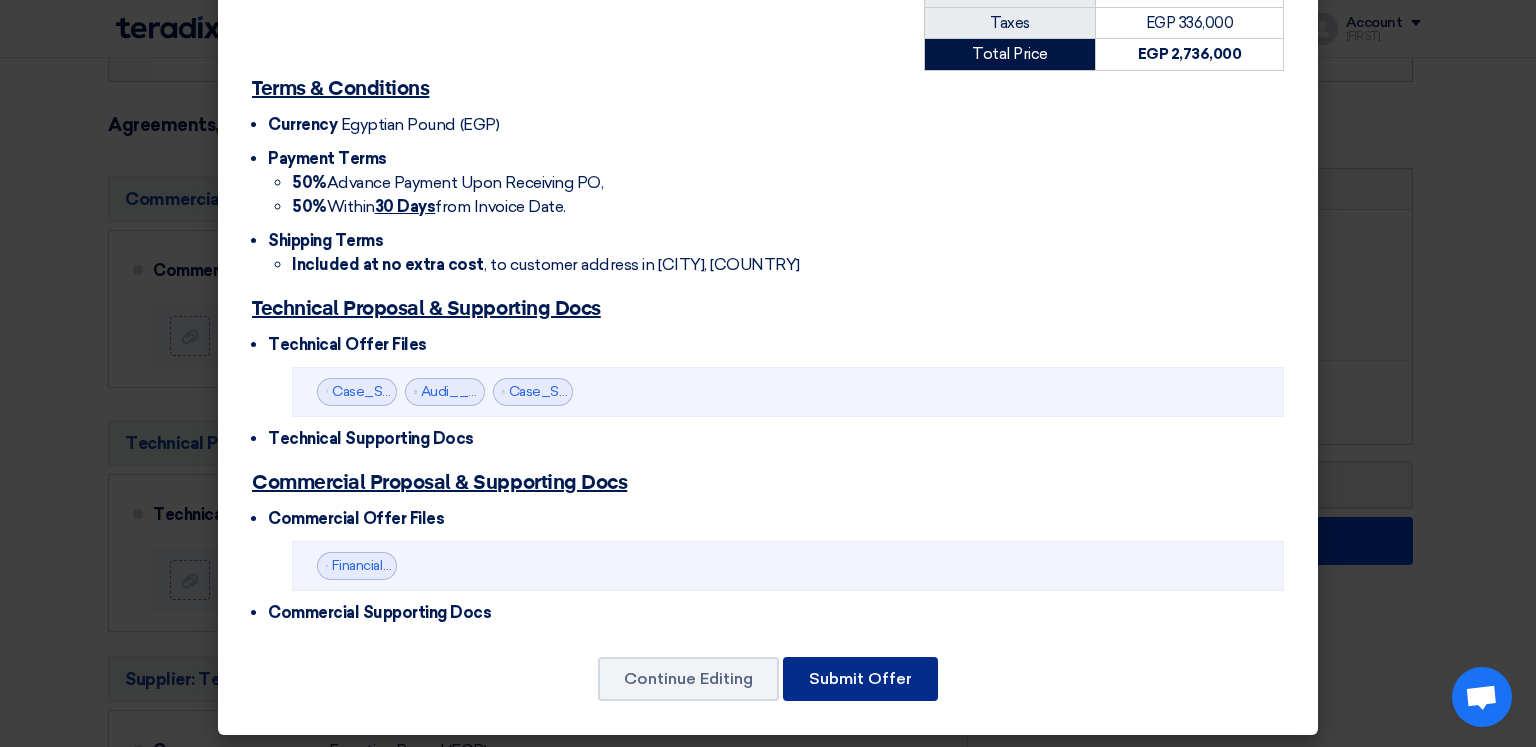 click on "Submit Offer" 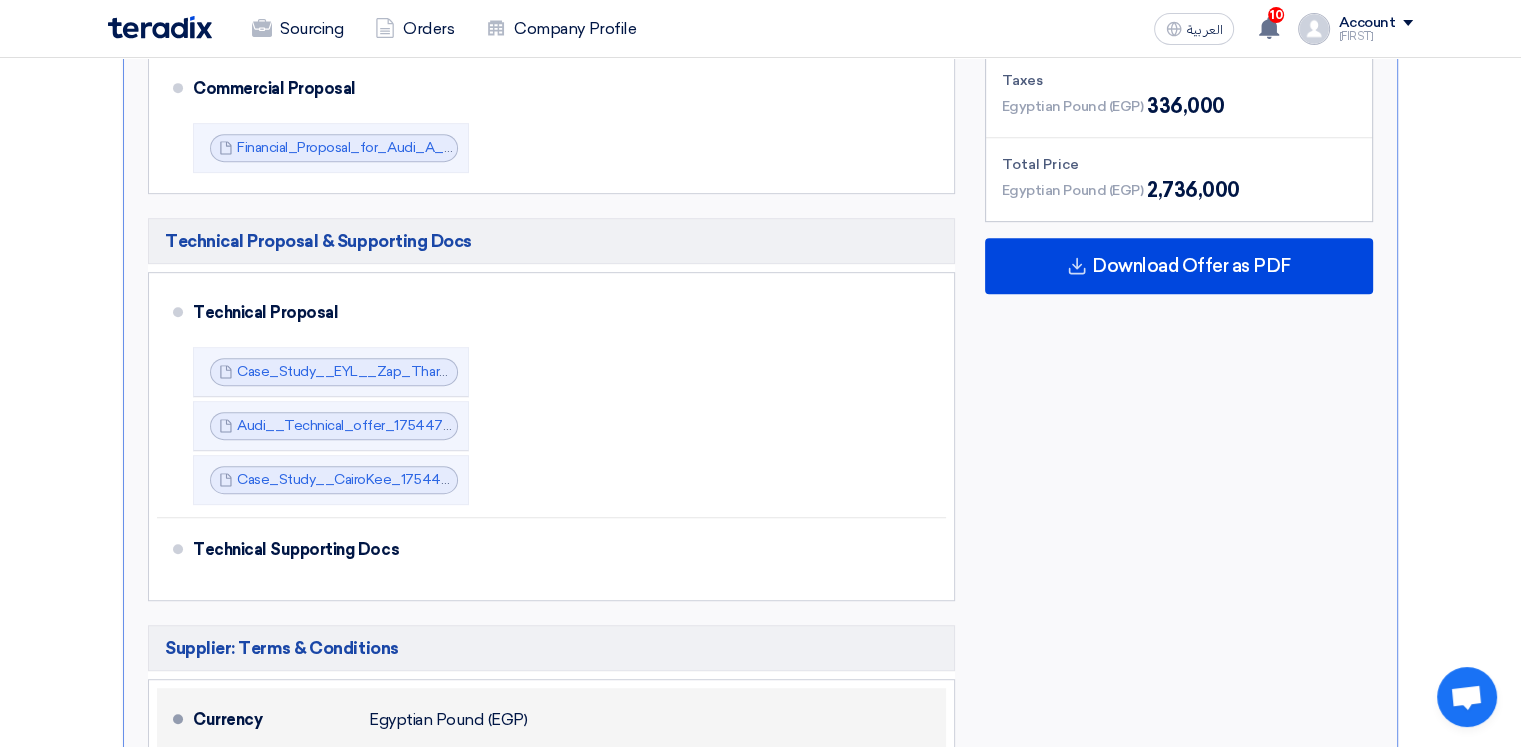 scroll, scrollTop: 927, scrollLeft: 0, axis: vertical 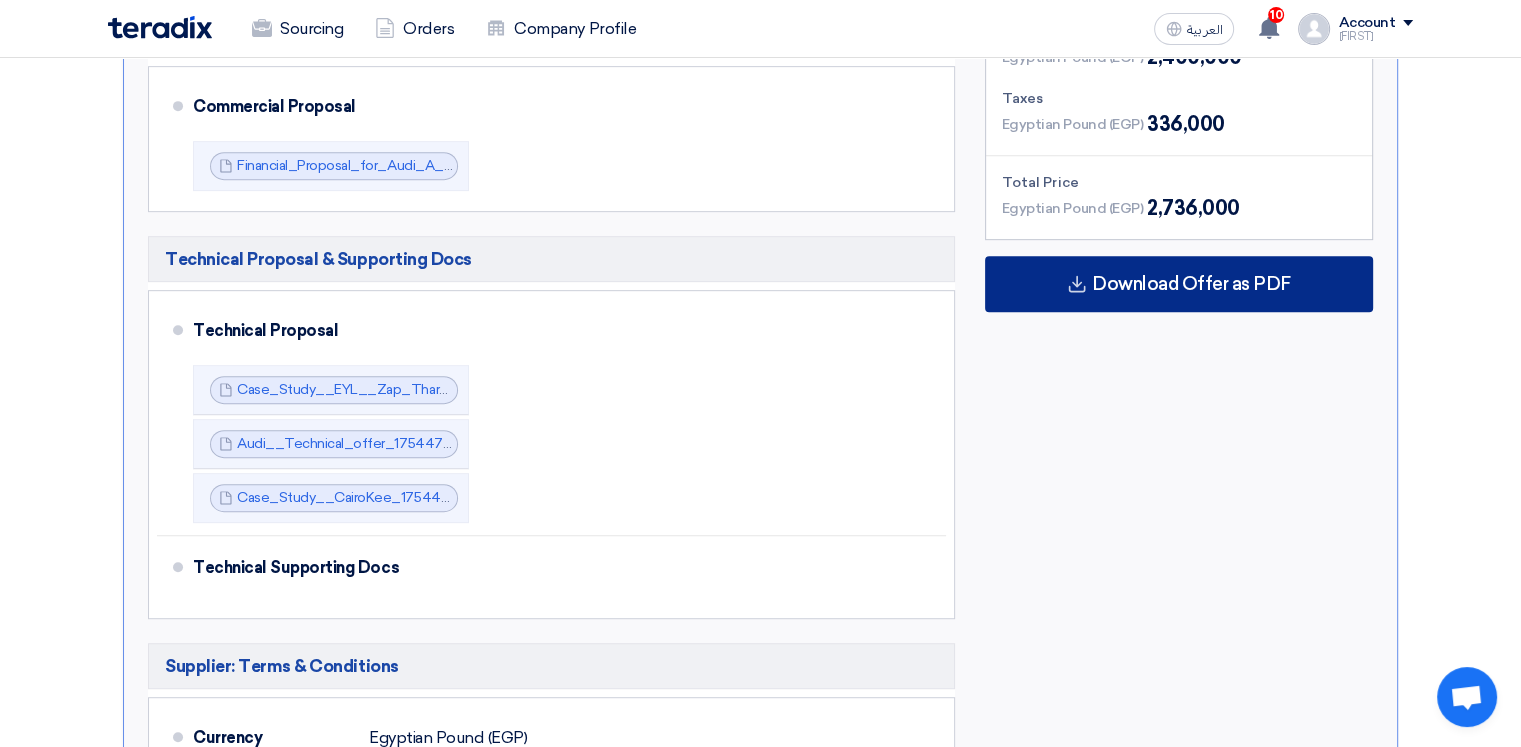 click on "Download Offer as PDF" at bounding box center (1191, 284) 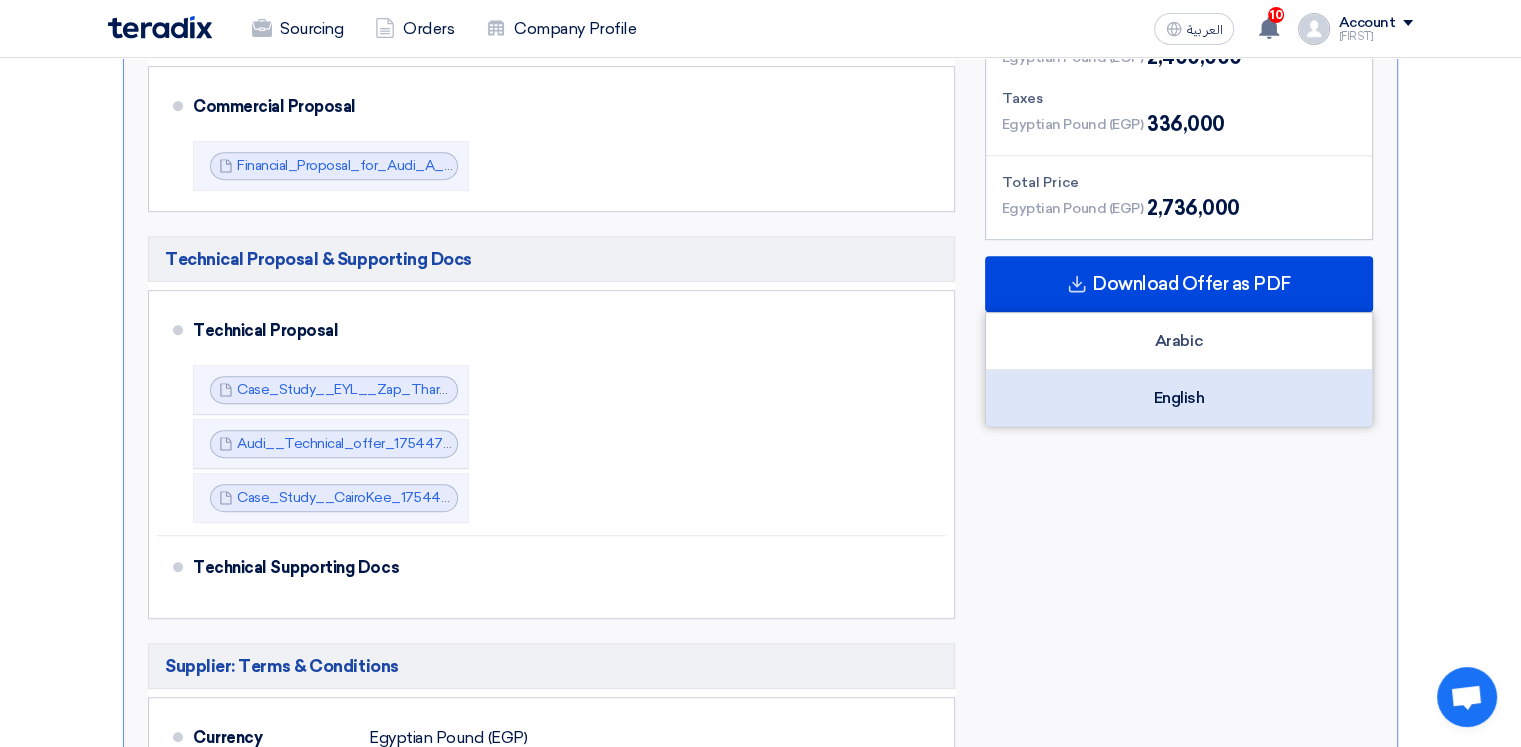 click on "English" at bounding box center [1179, 398] 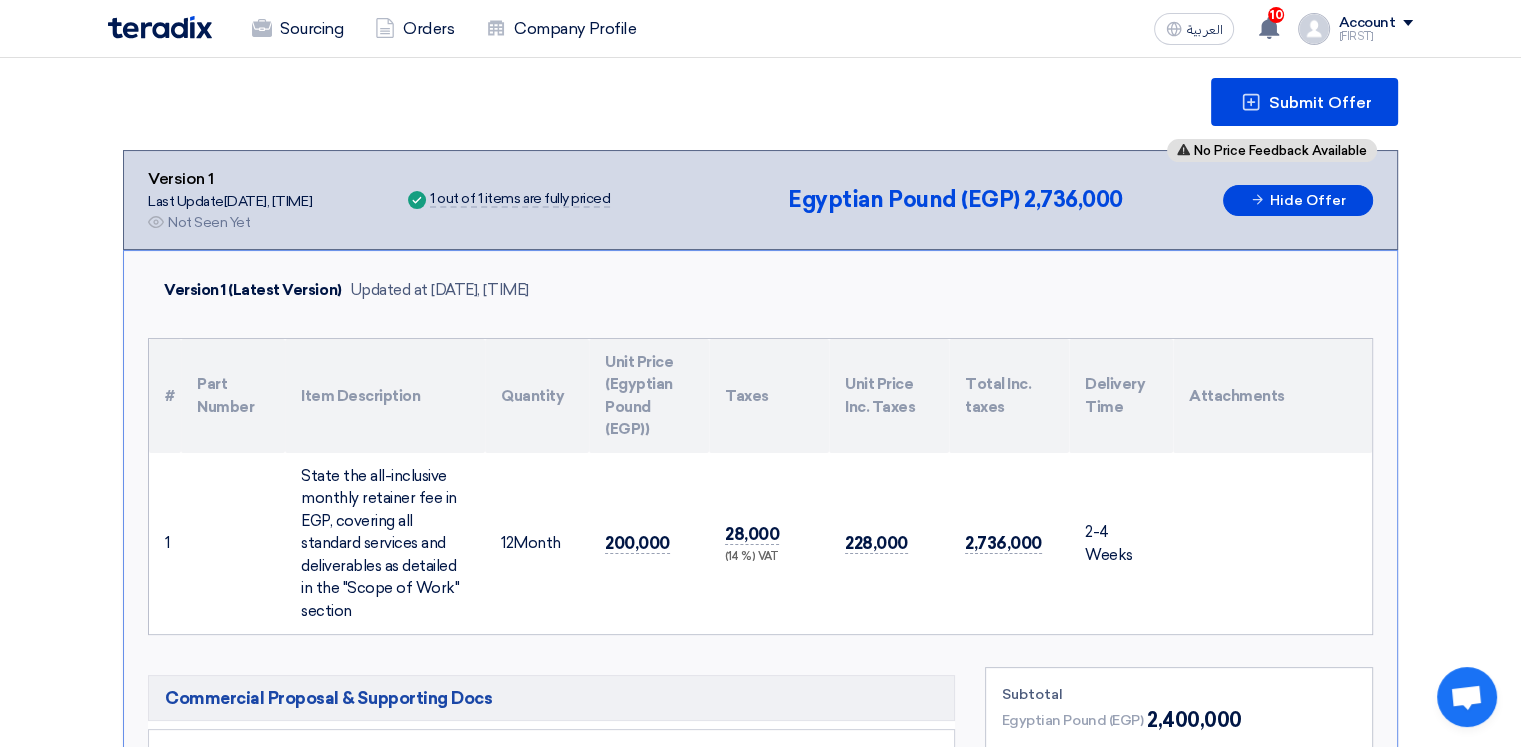 scroll, scrollTop: 300, scrollLeft: 0, axis: vertical 